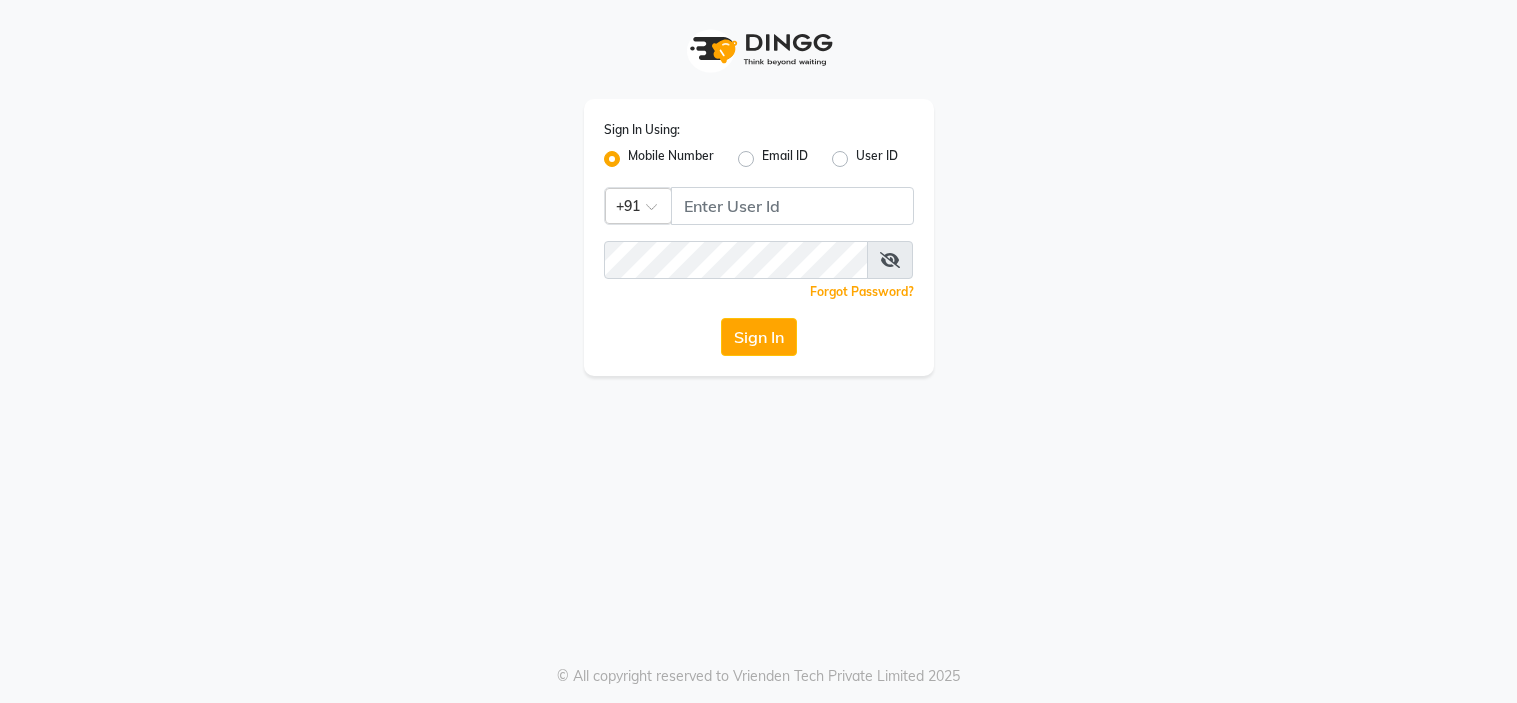 scroll, scrollTop: 0, scrollLeft: 0, axis: both 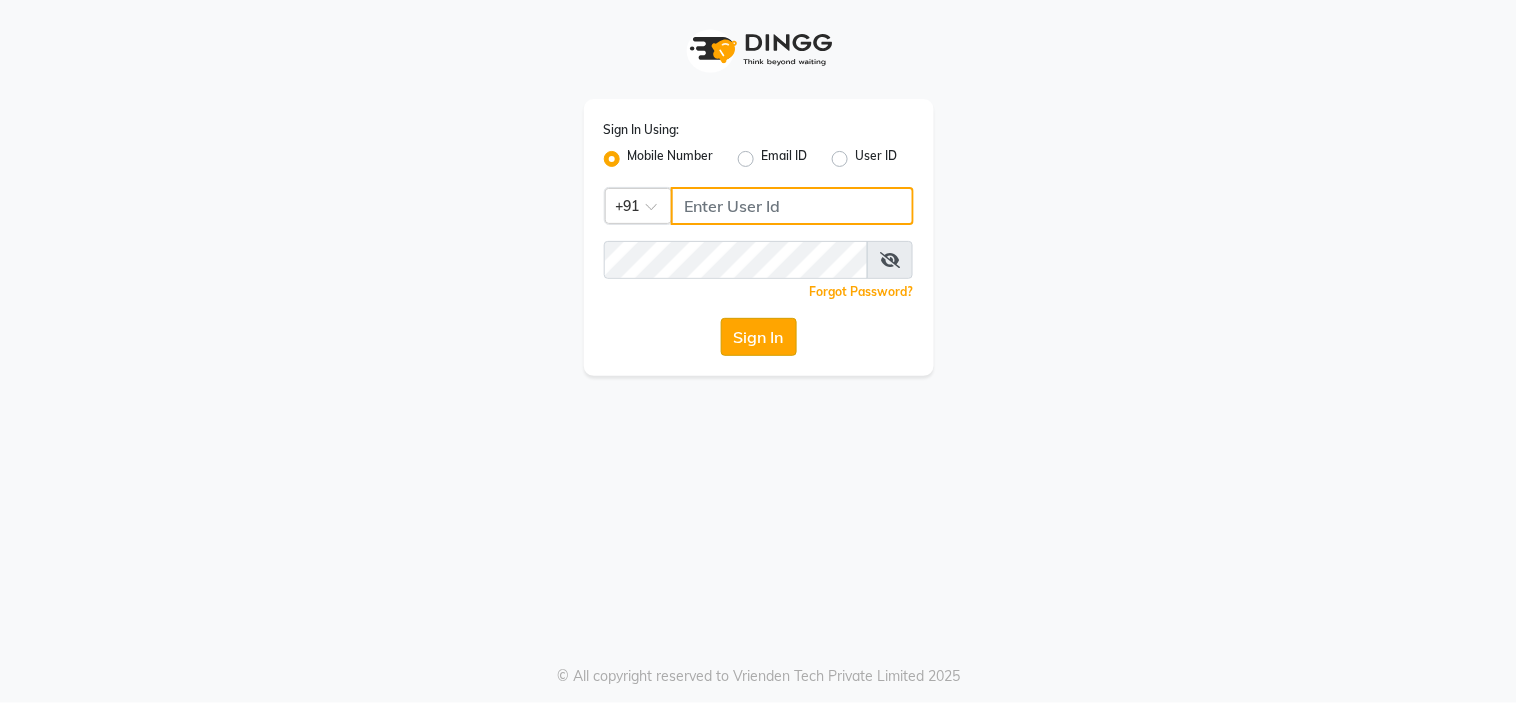 type on "1244903362" 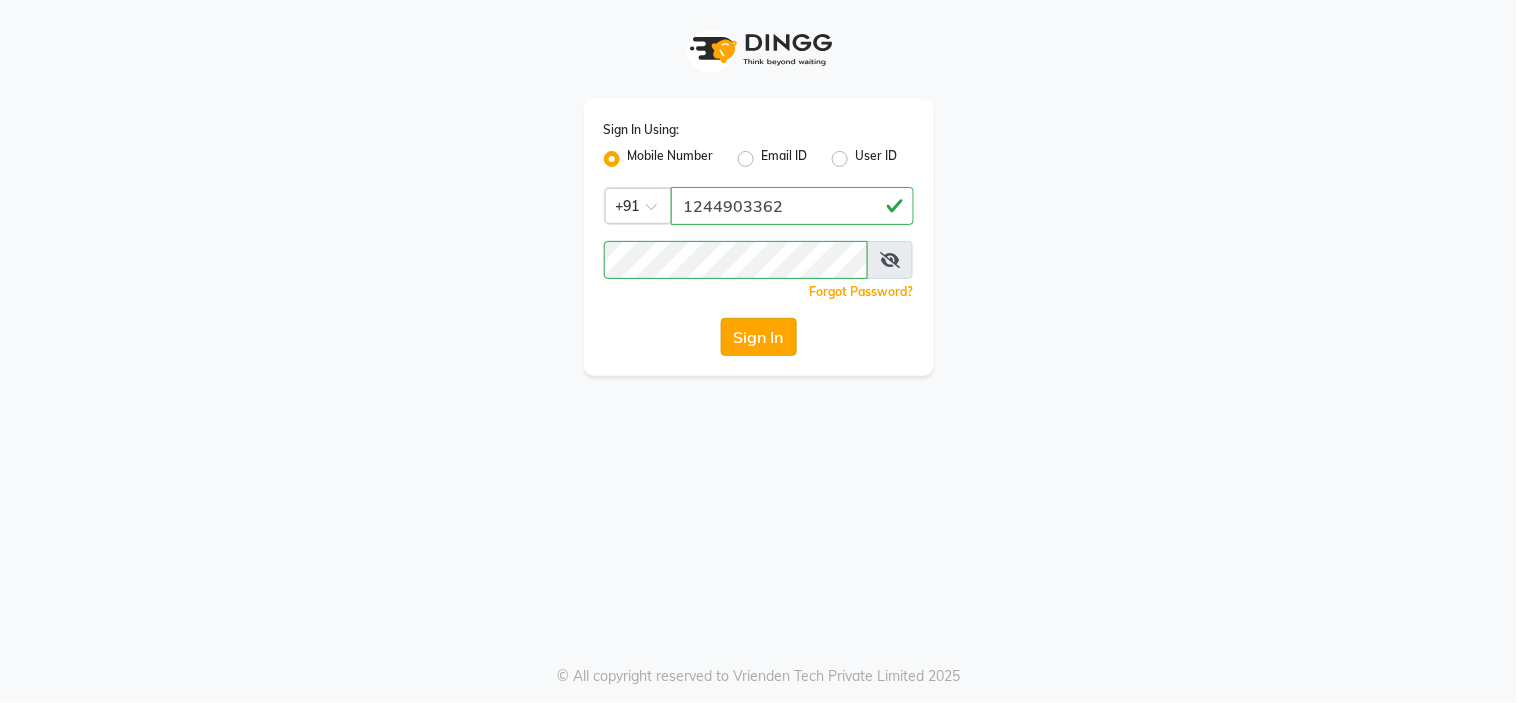 click on "Sign In" 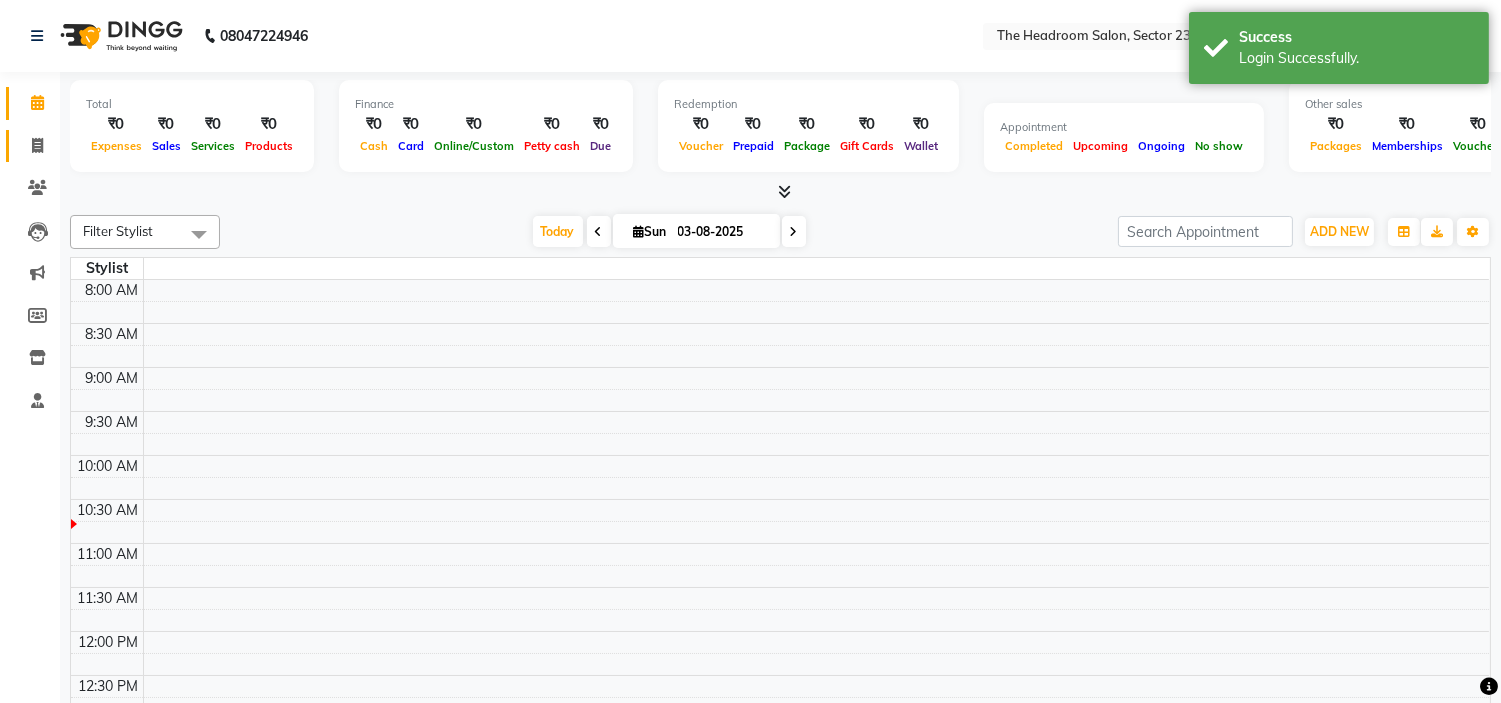 select on "en" 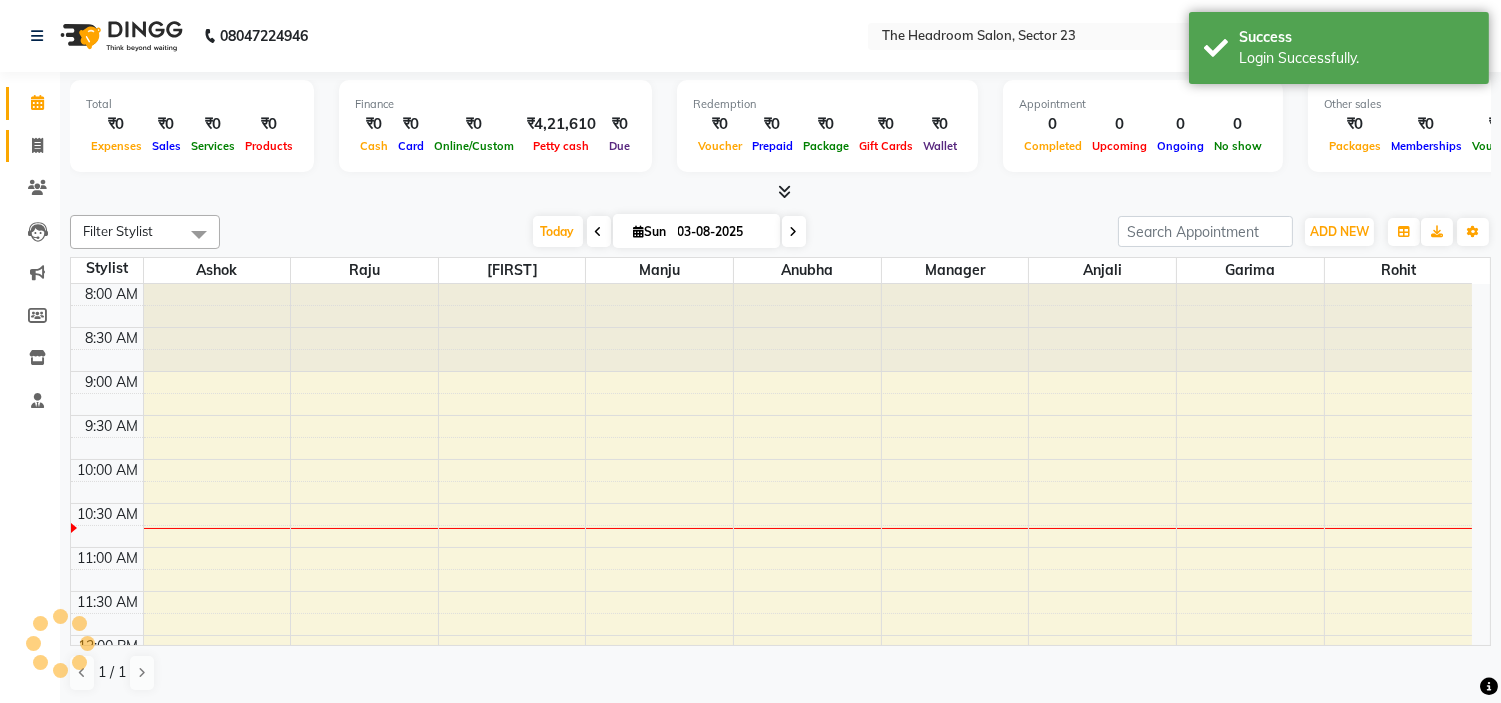 click on "Invoice" 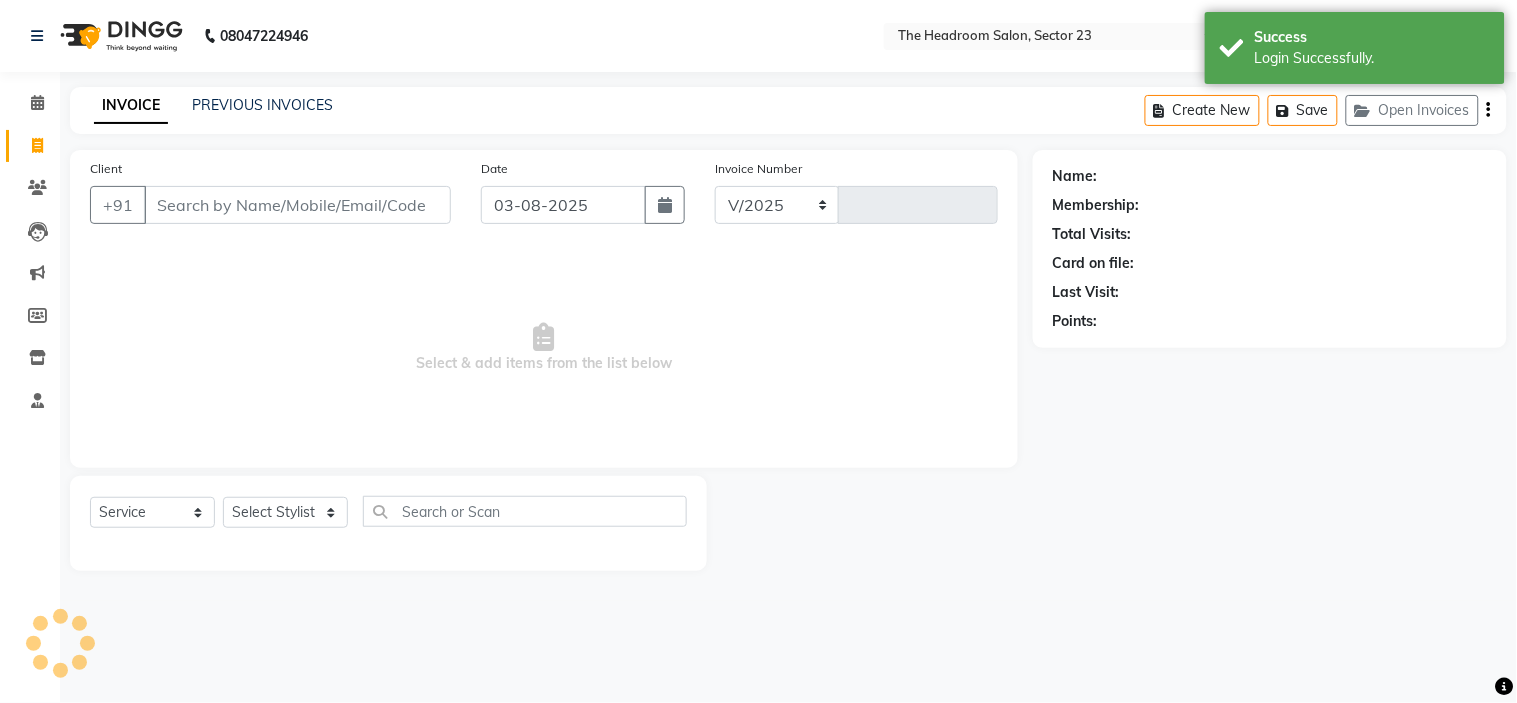 select on "6796" 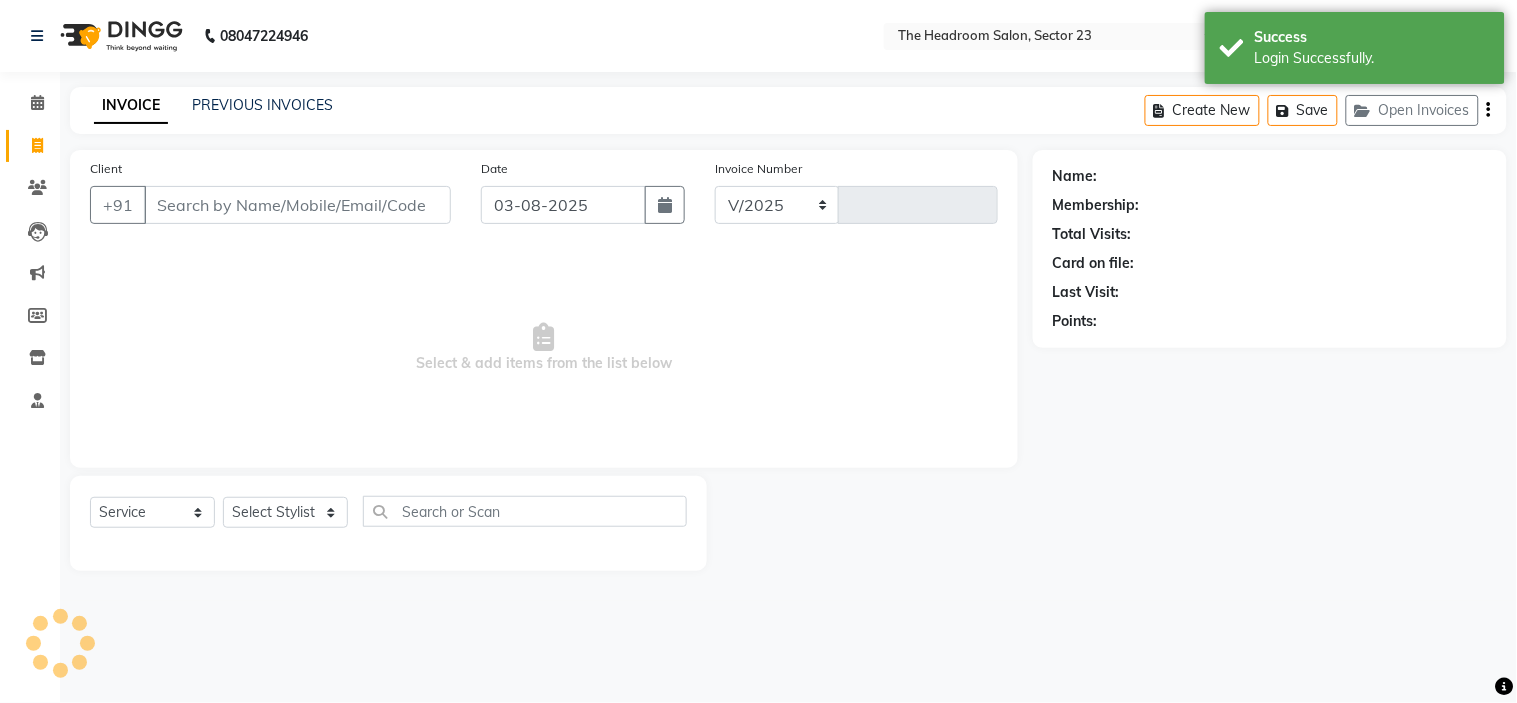 type on "1582" 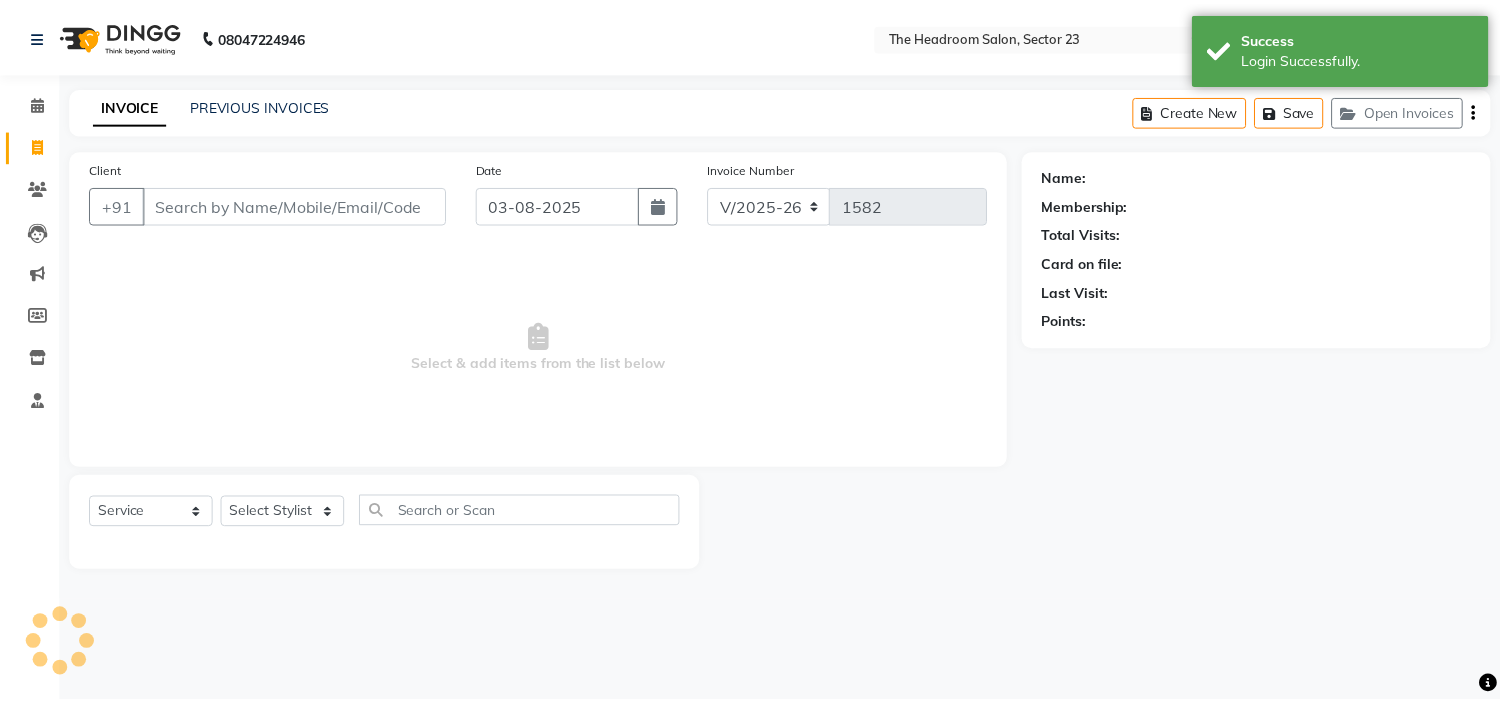scroll, scrollTop: 0, scrollLeft: 0, axis: both 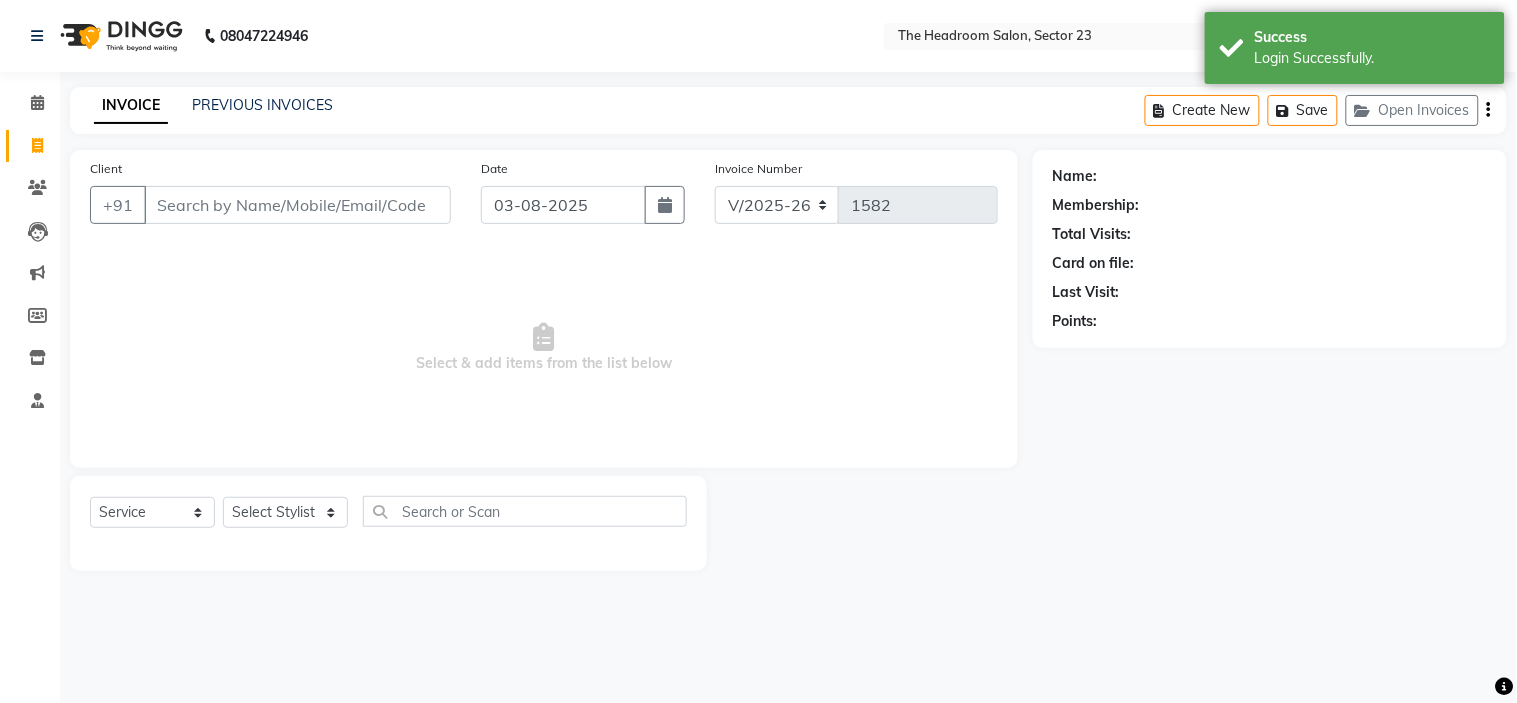 click on "PREVIOUS INVOICES" 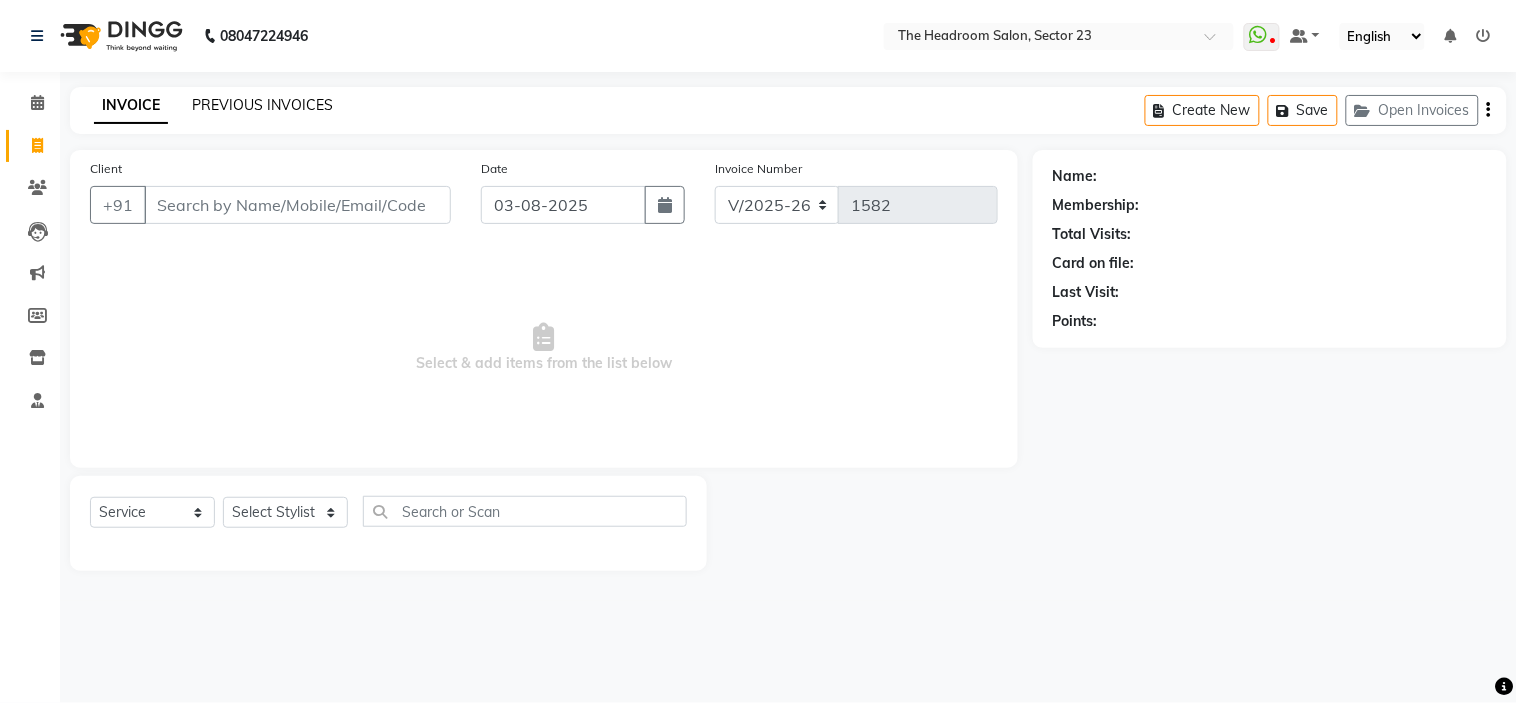click on "PREVIOUS INVOICES" 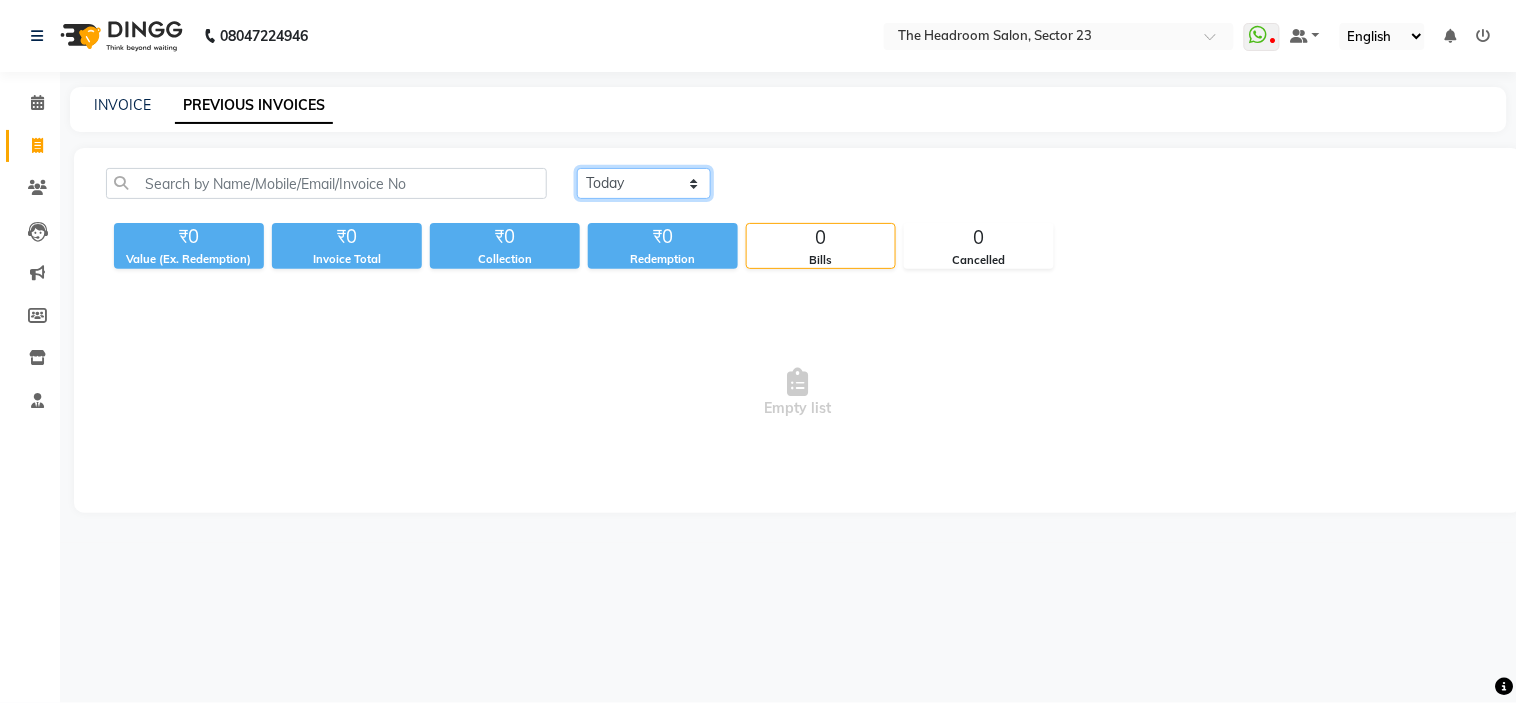 click on "Today Yesterday Custom Range" 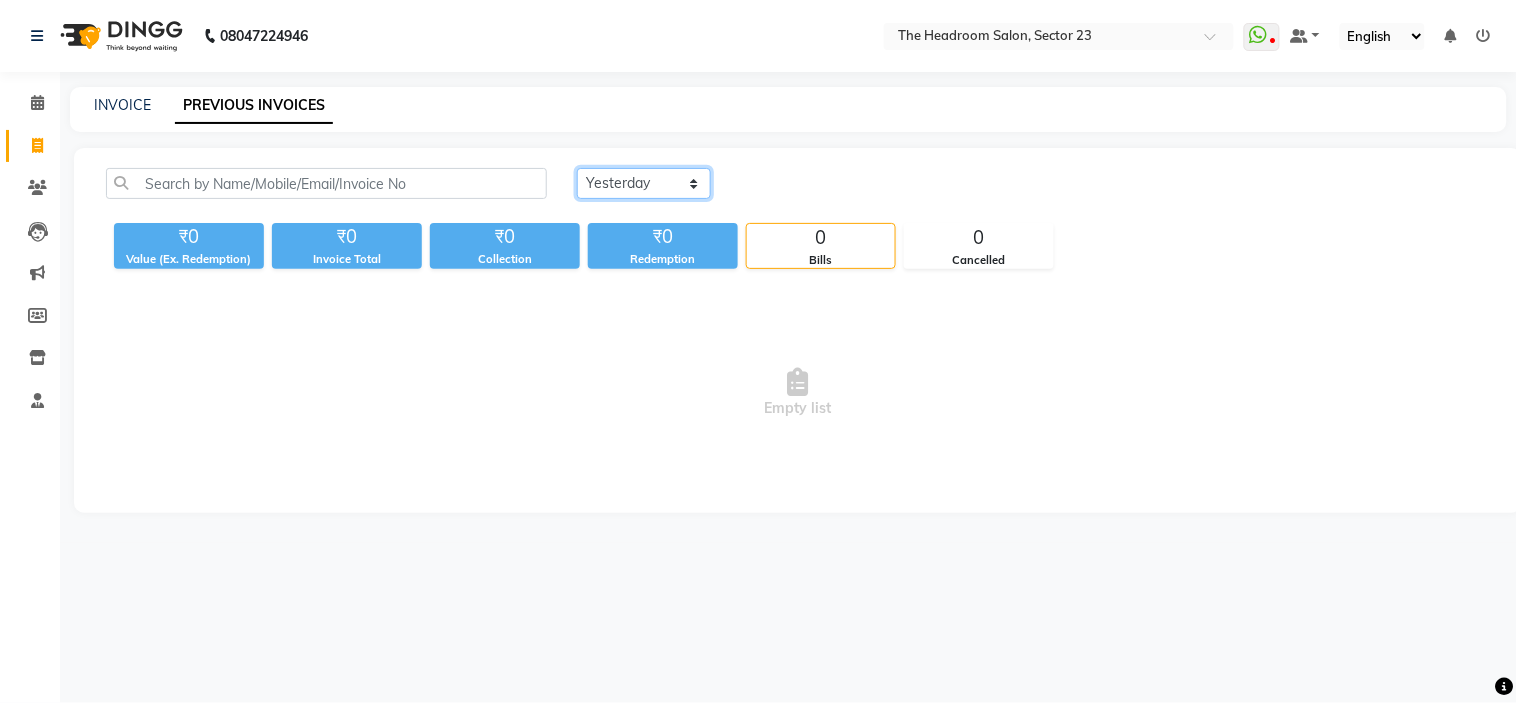 click on "Today Yesterday Custom Range" 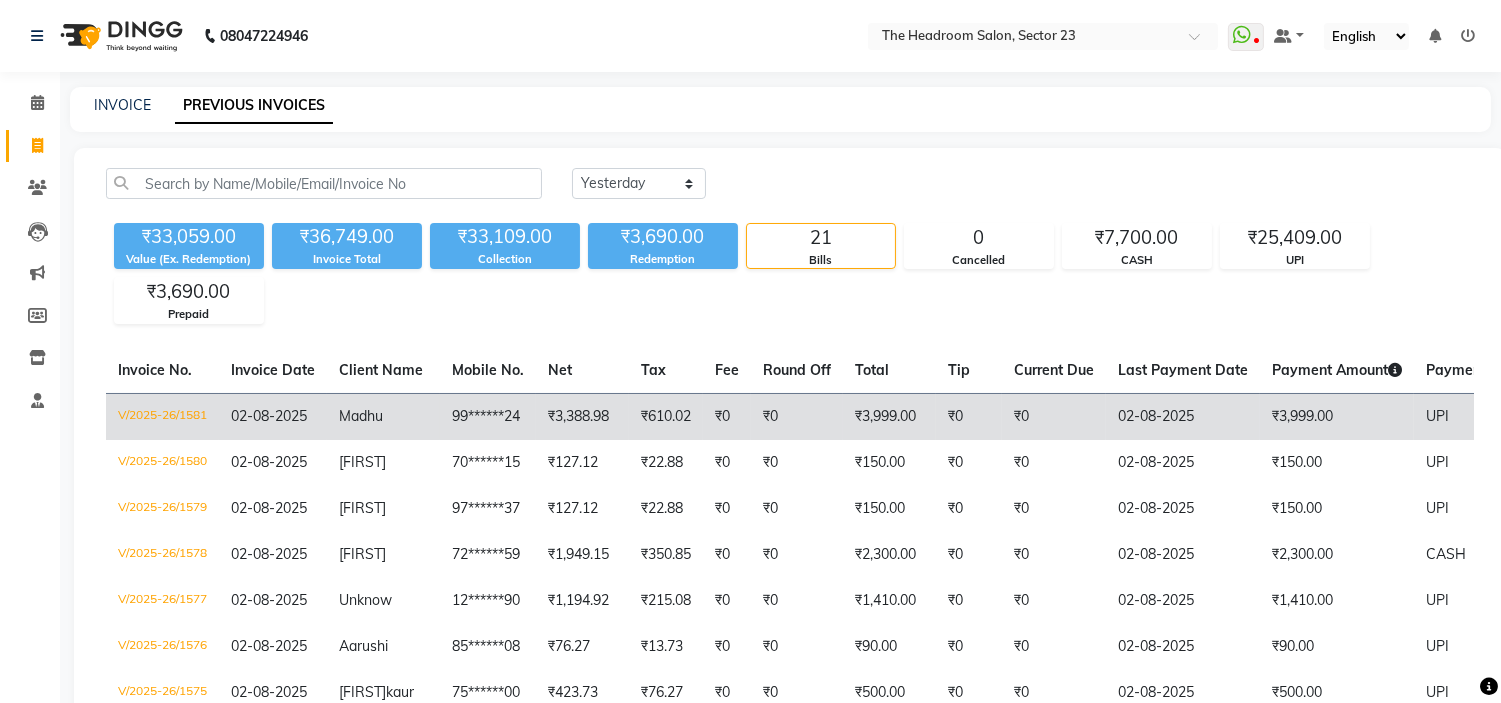 click on "₹0" 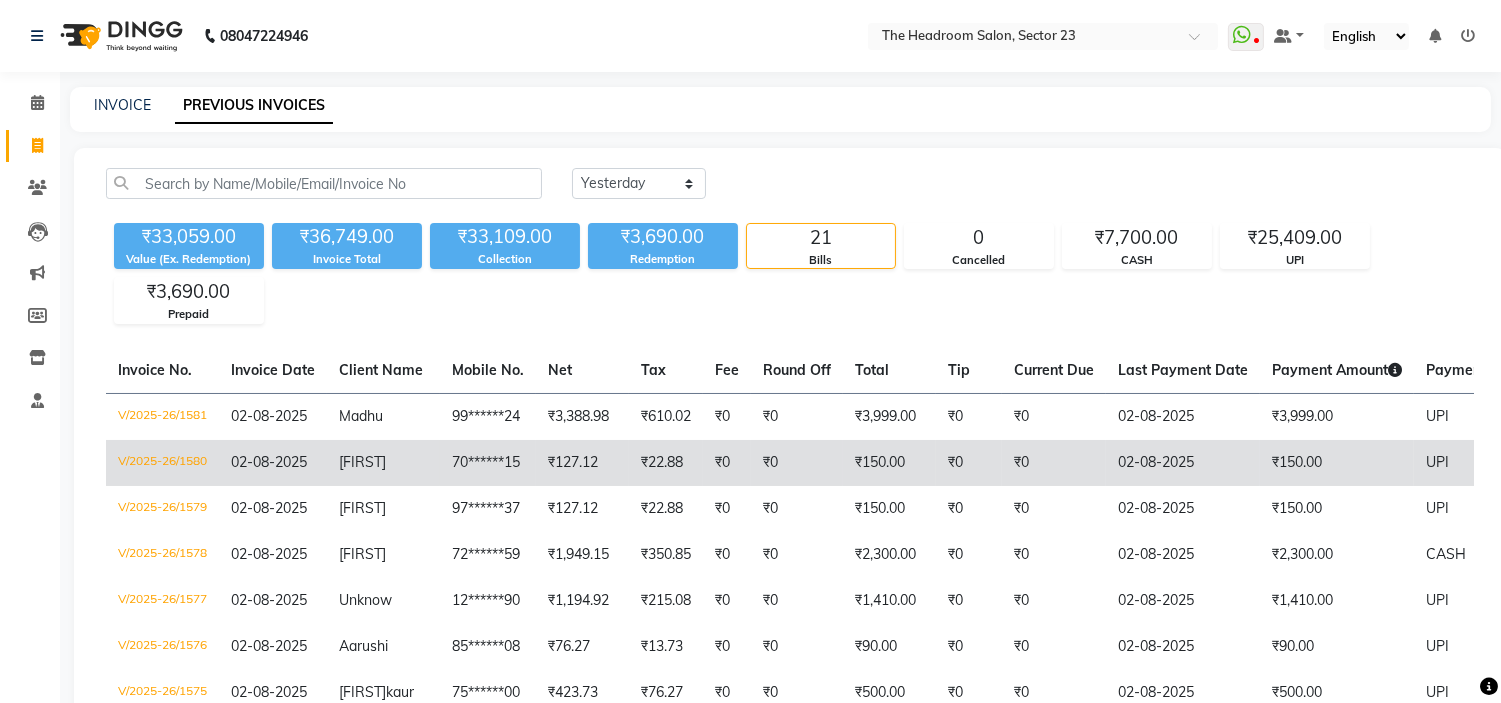 click on "₹22.88" 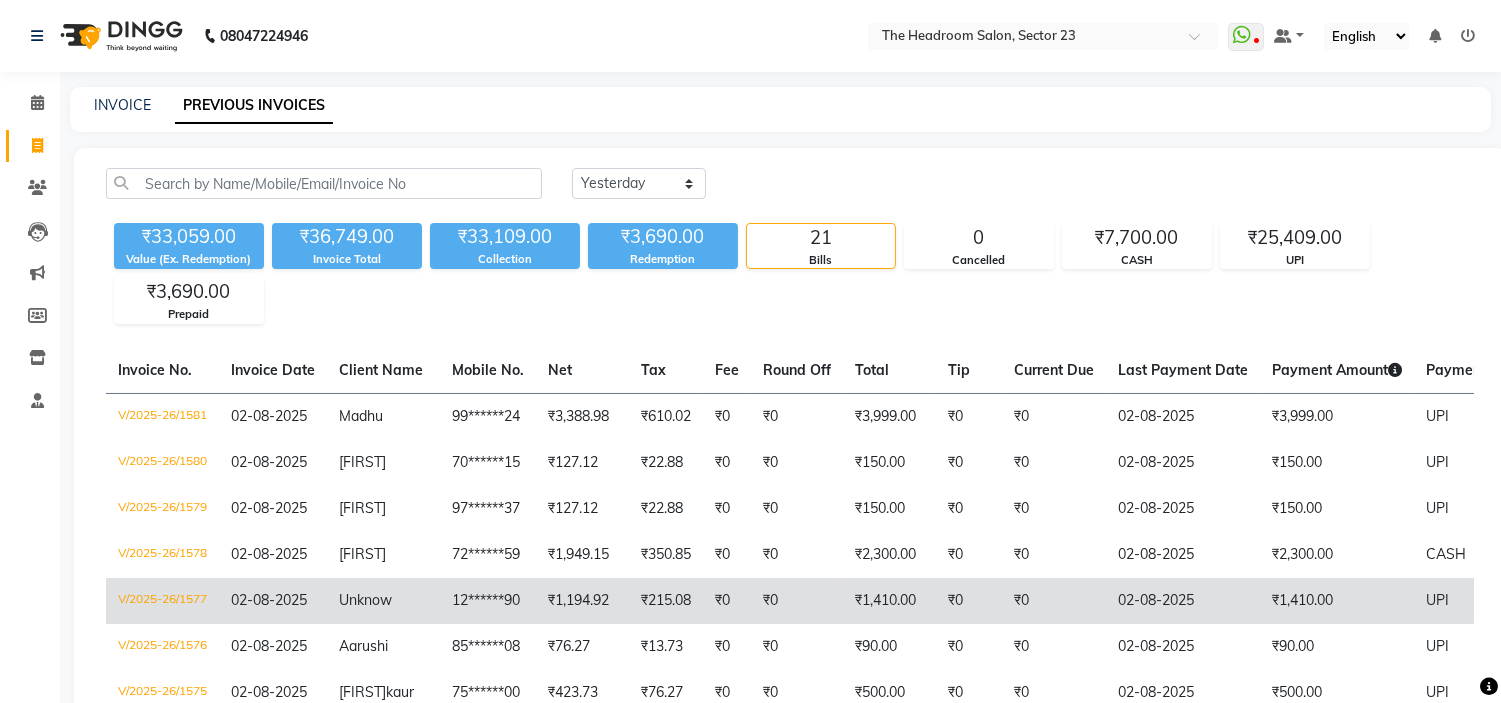 click on "02-08-2025" 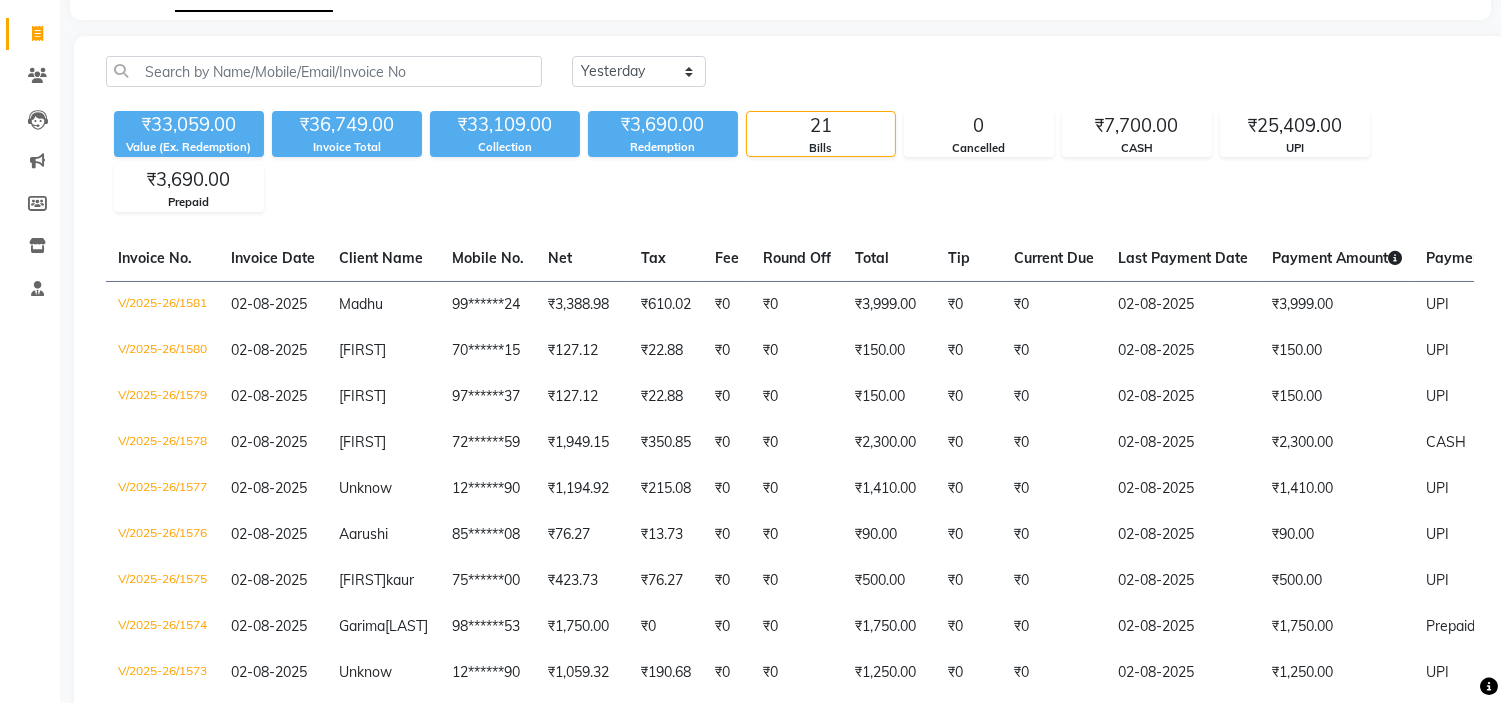 scroll, scrollTop: 133, scrollLeft: 0, axis: vertical 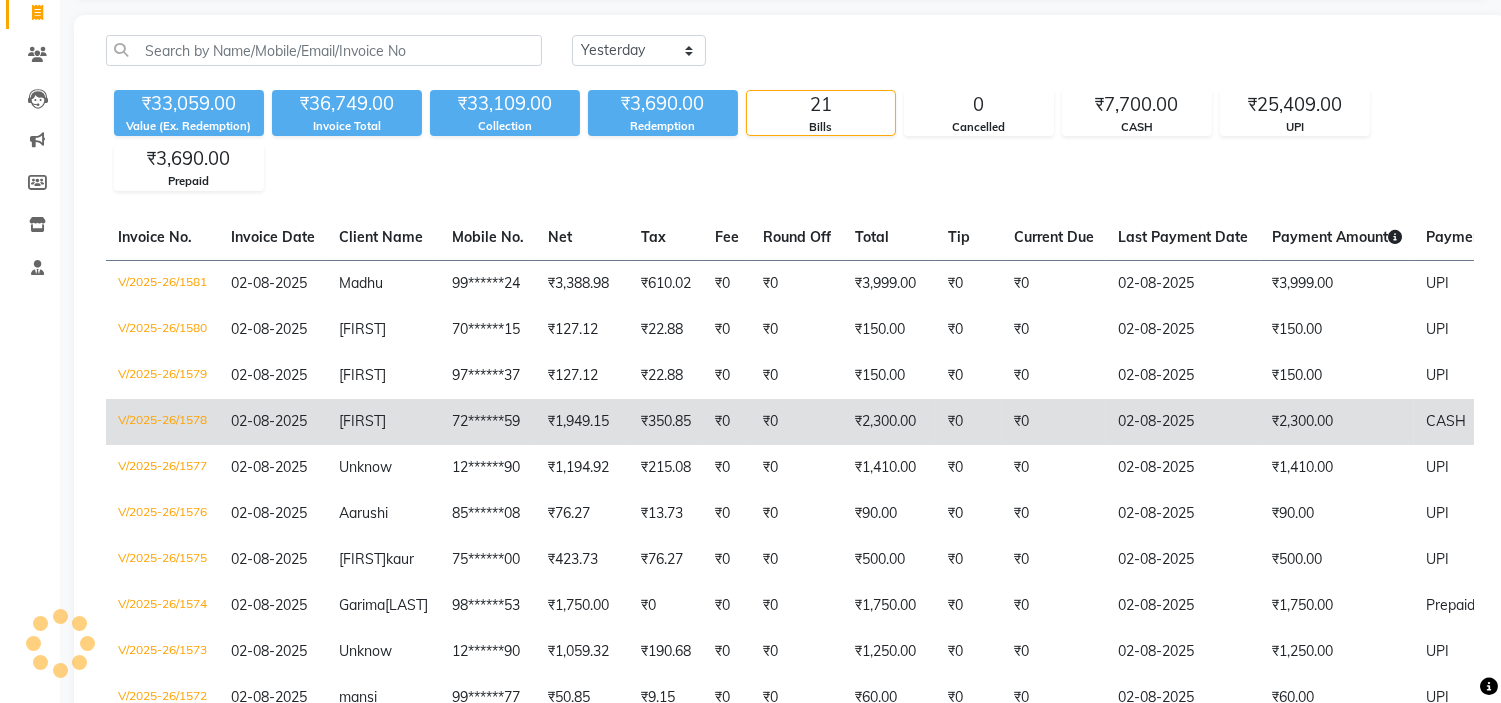 click on "₹2,300.00" 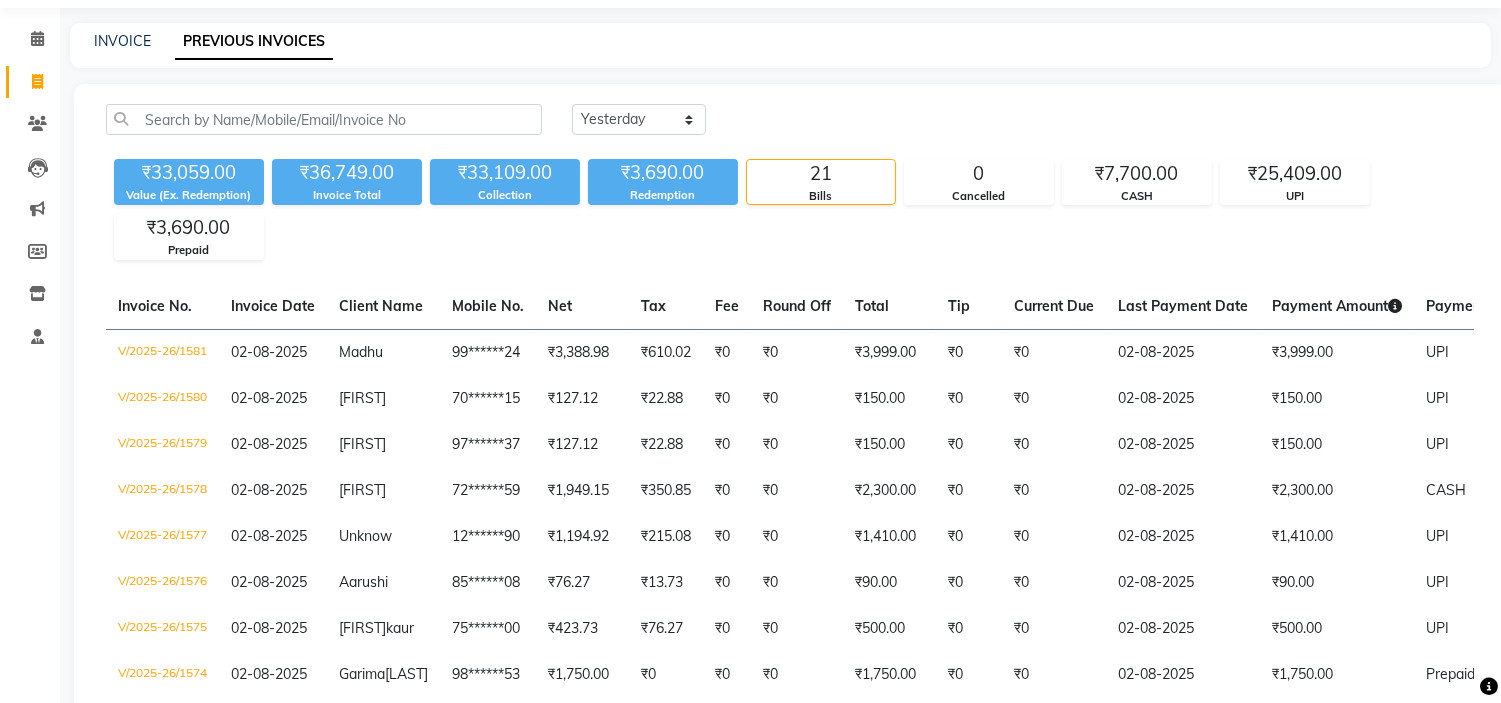 scroll, scrollTop: 6, scrollLeft: 0, axis: vertical 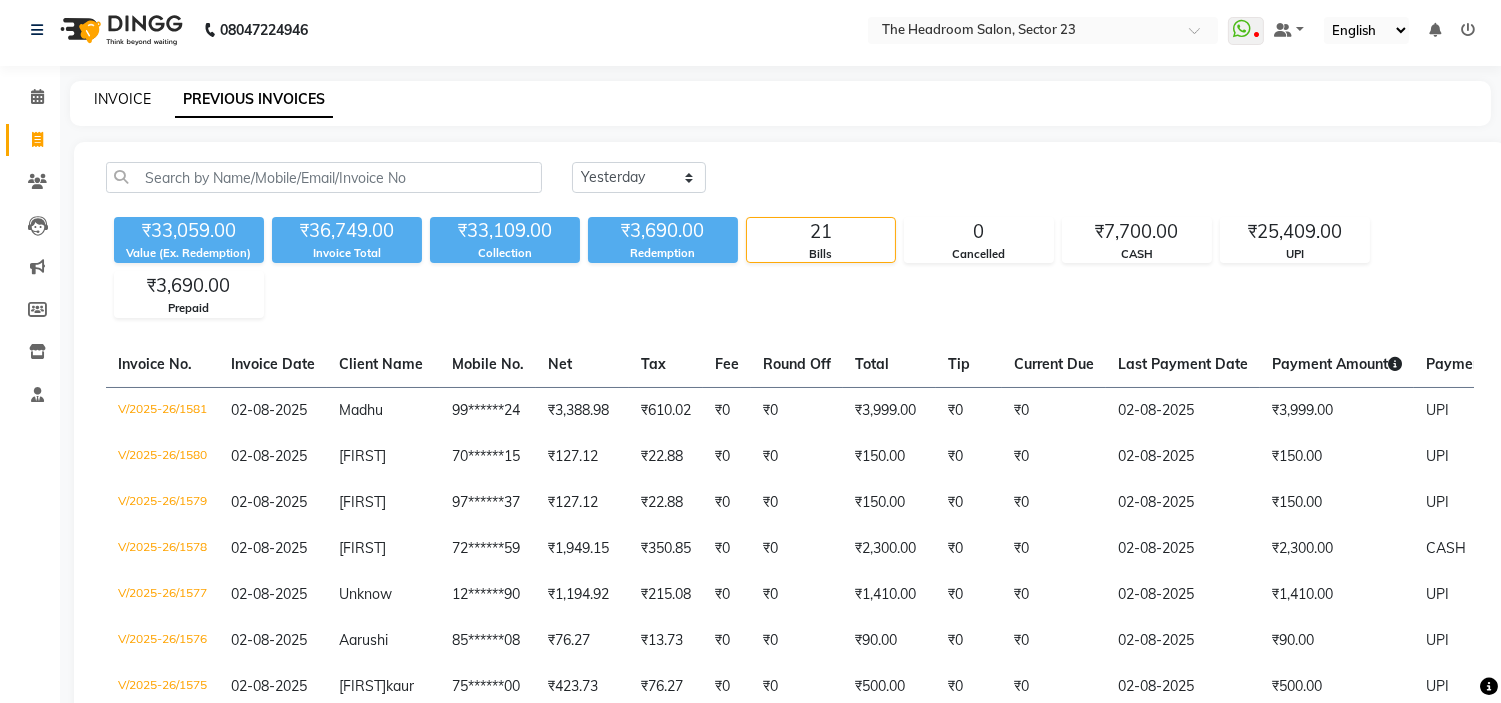 click on "INVOICE" 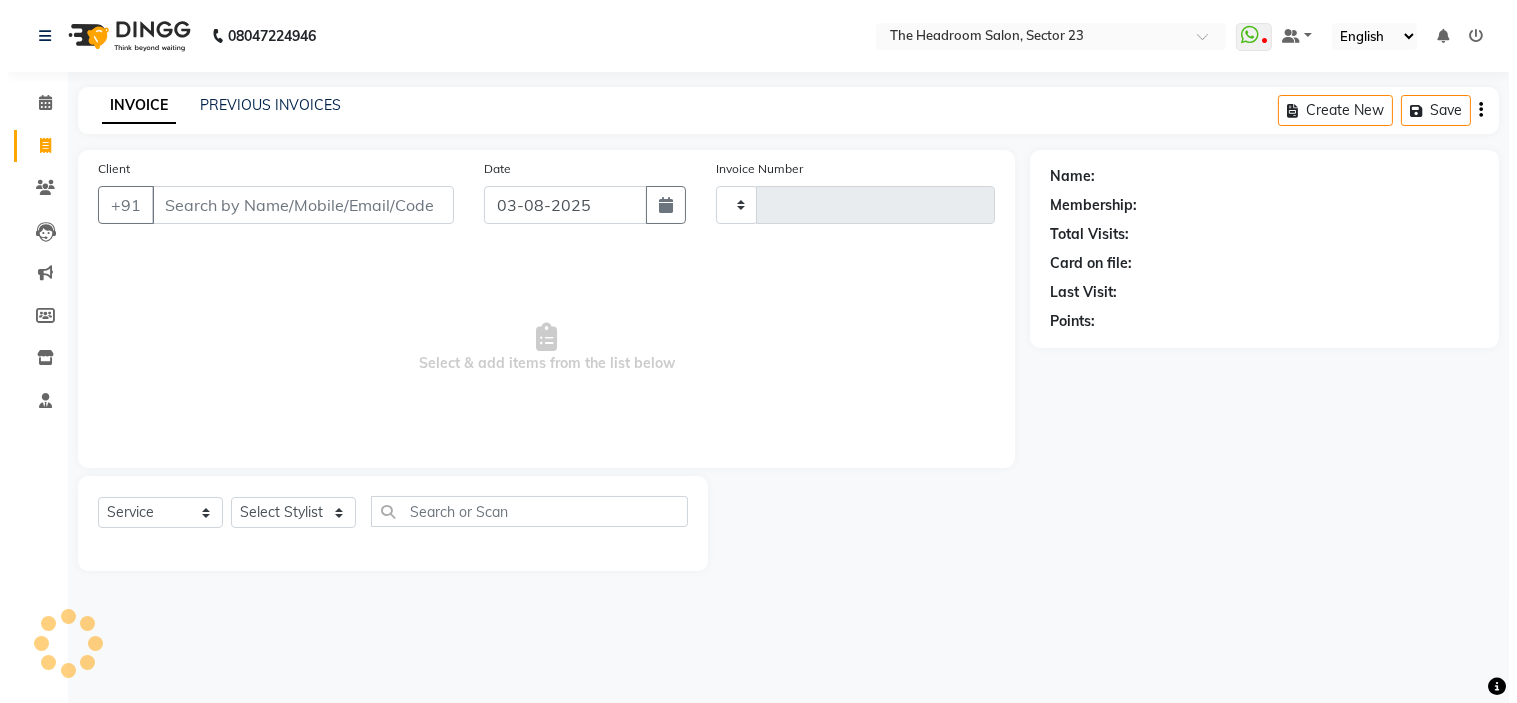 scroll, scrollTop: 0, scrollLeft: 0, axis: both 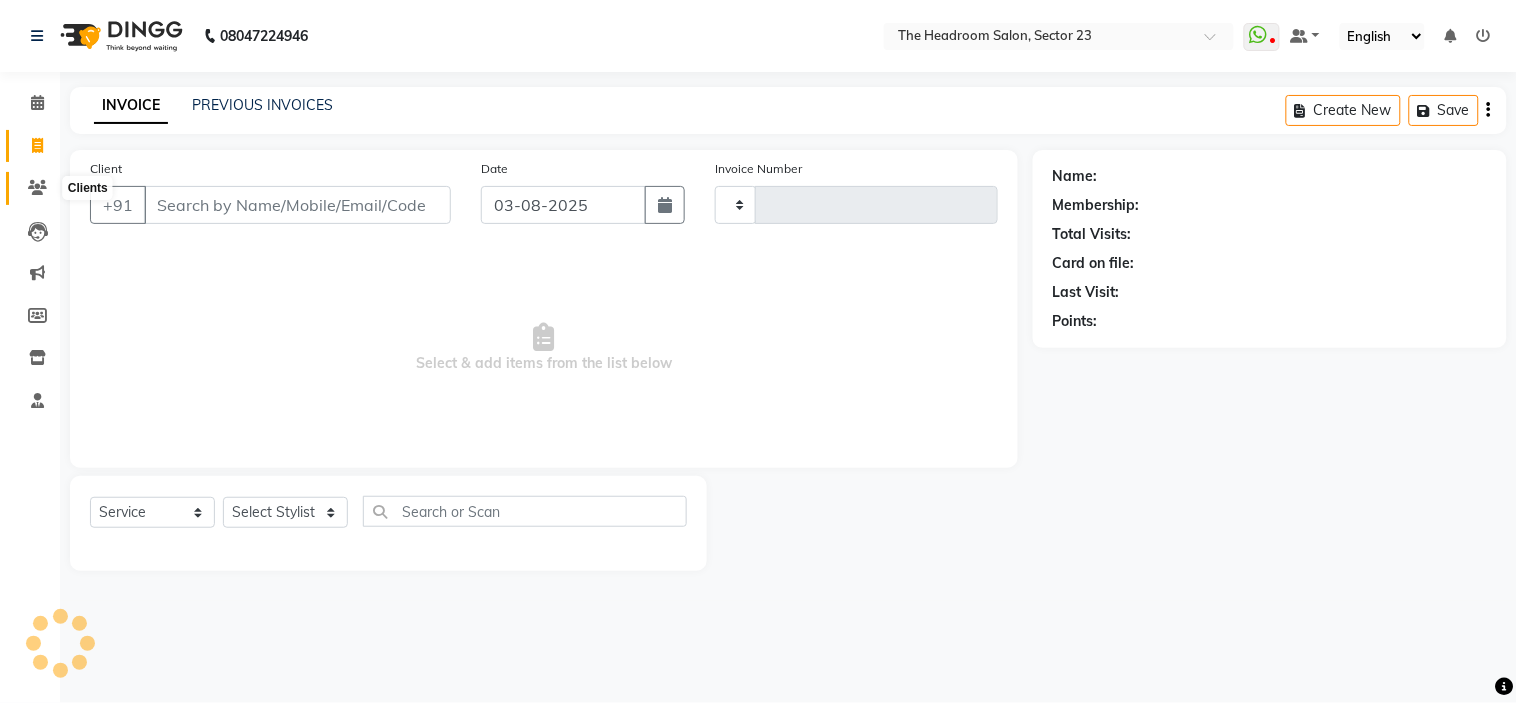type on "1582" 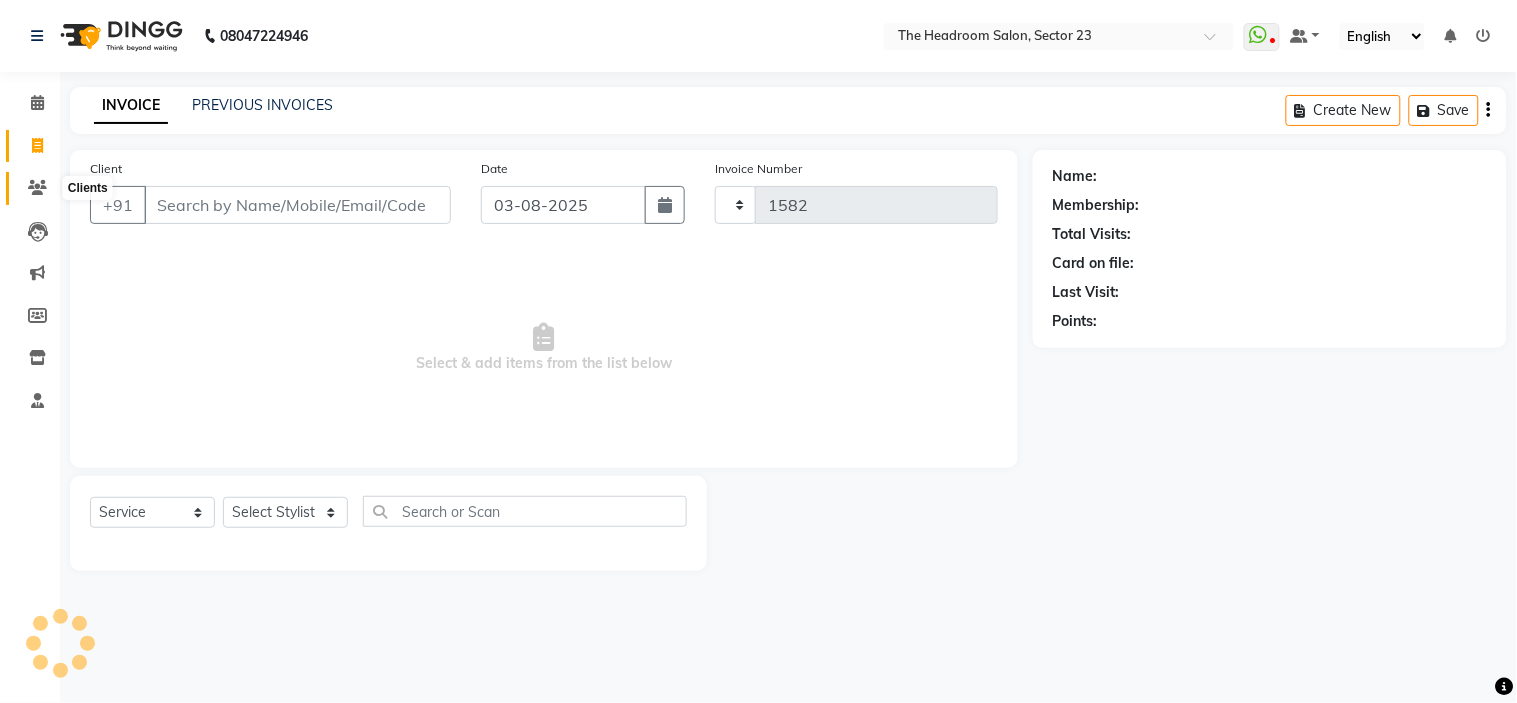 select on "6796" 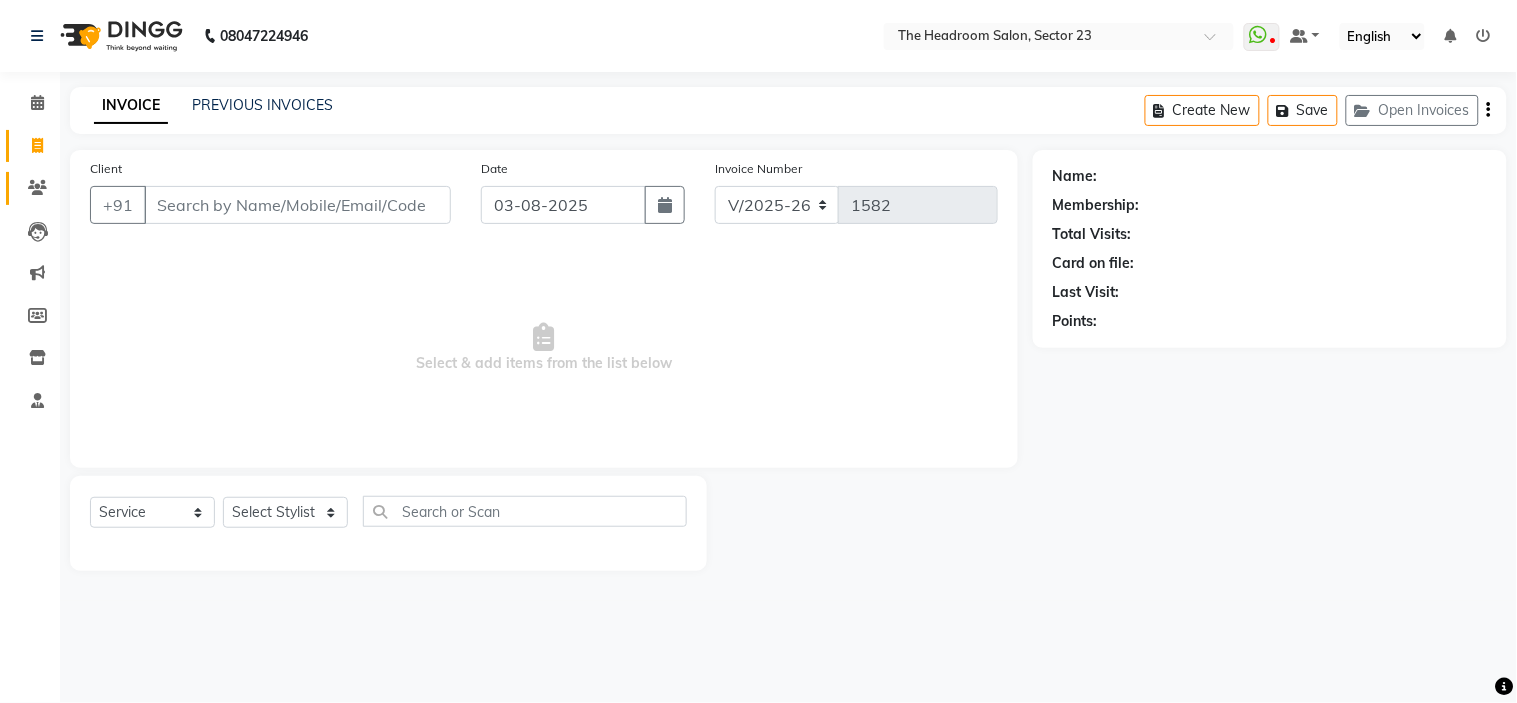 click on "Clients" 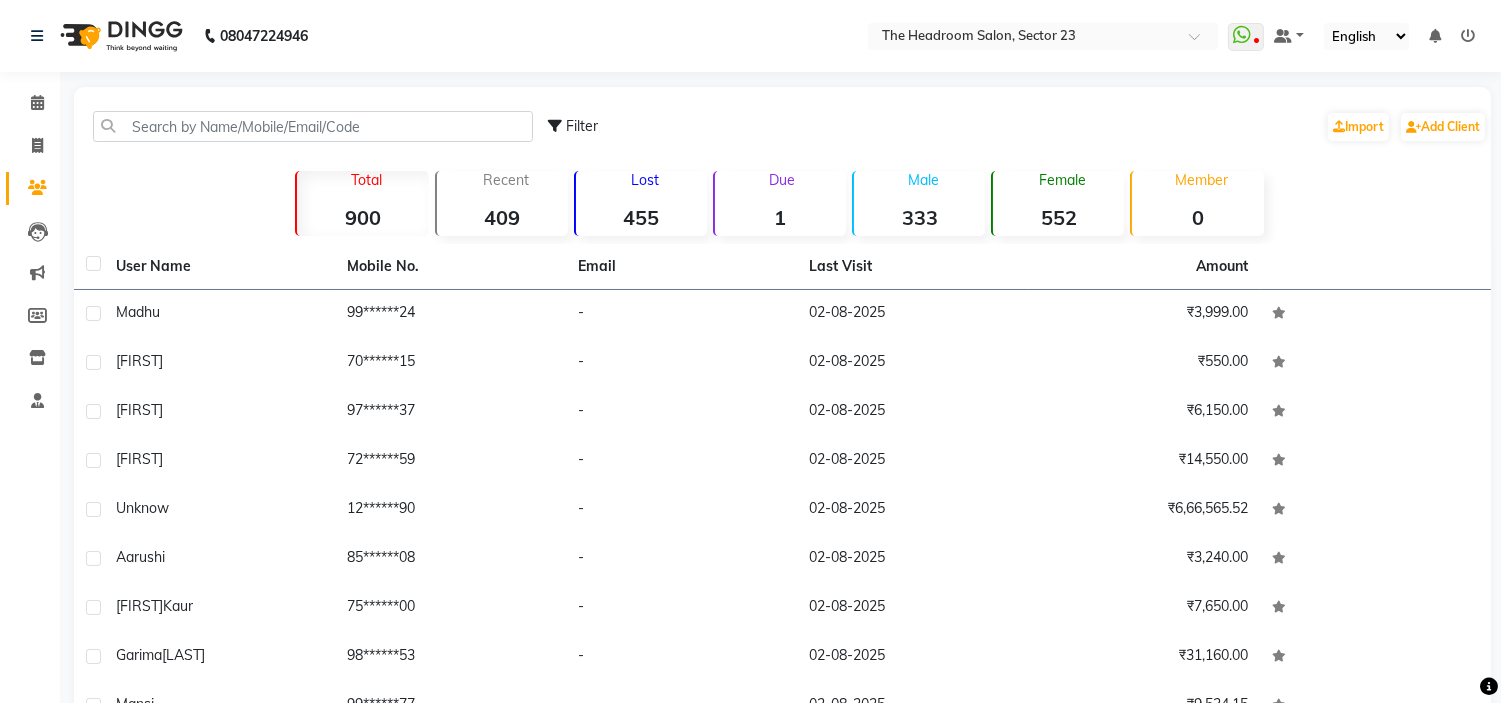 click on "Calendar" 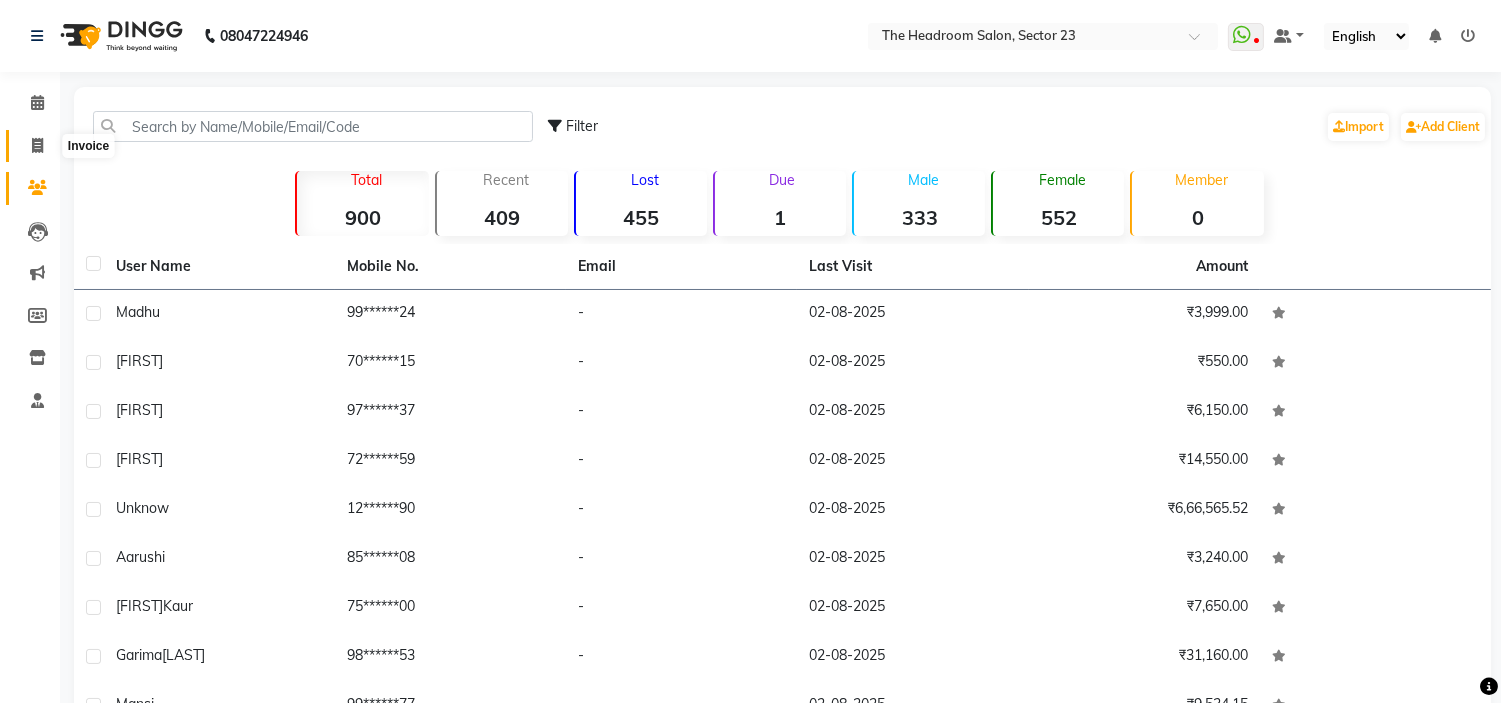 click 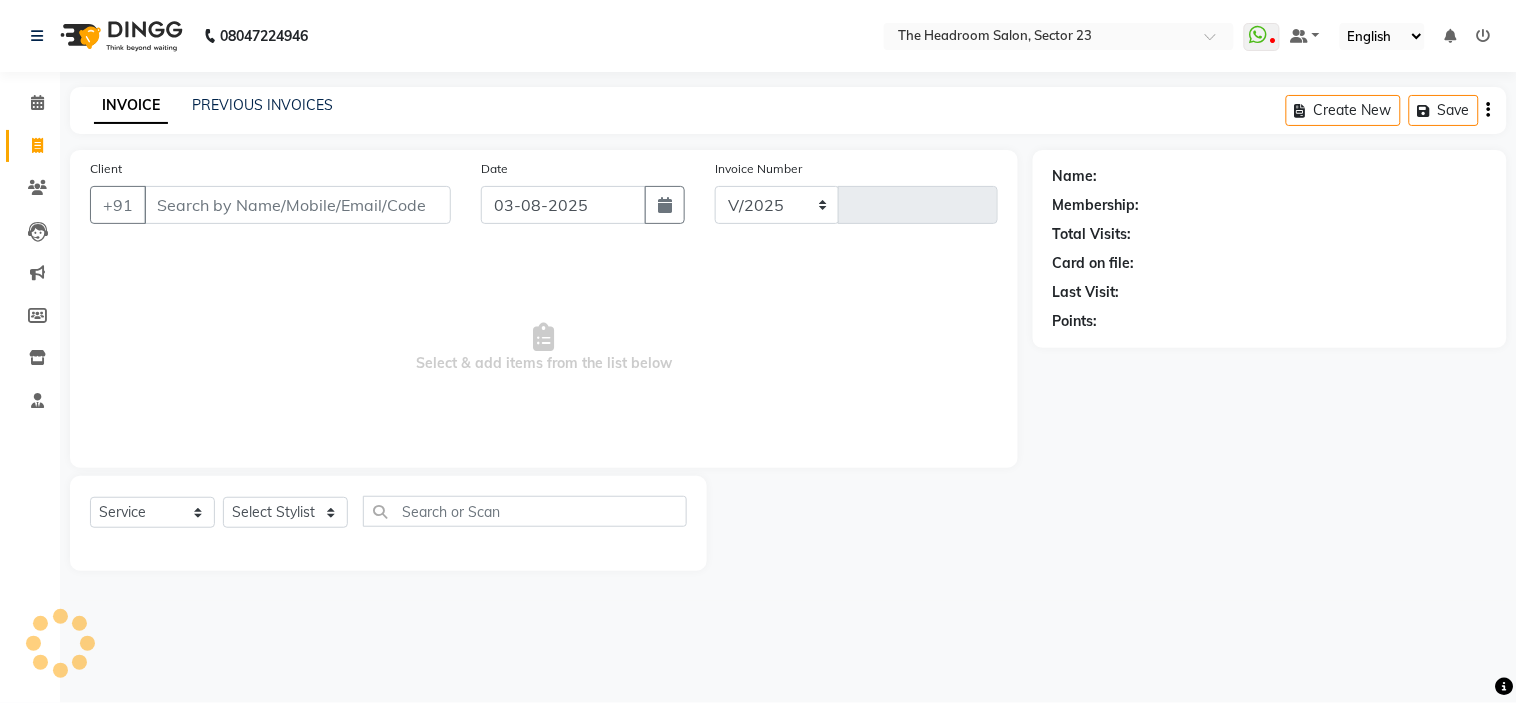 select on "6796" 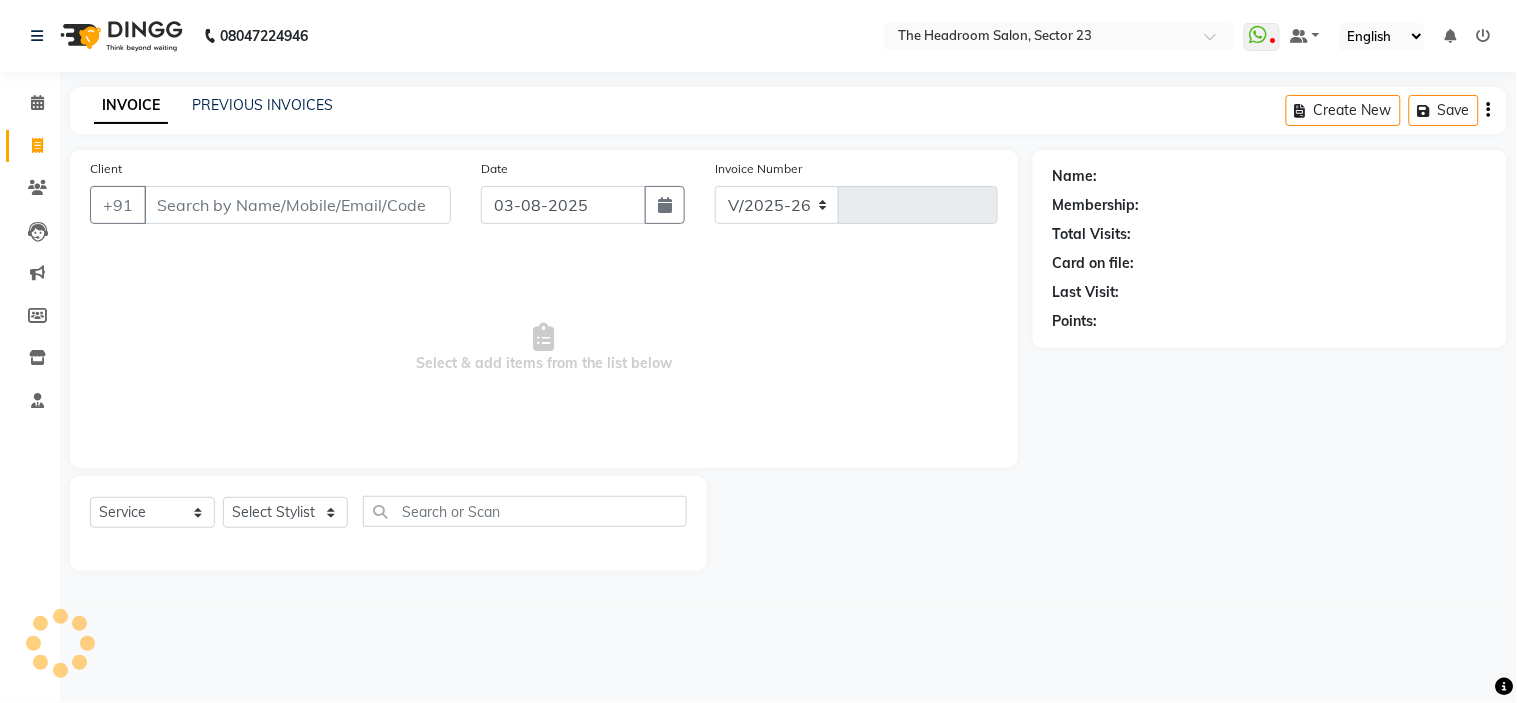 type on "1582" 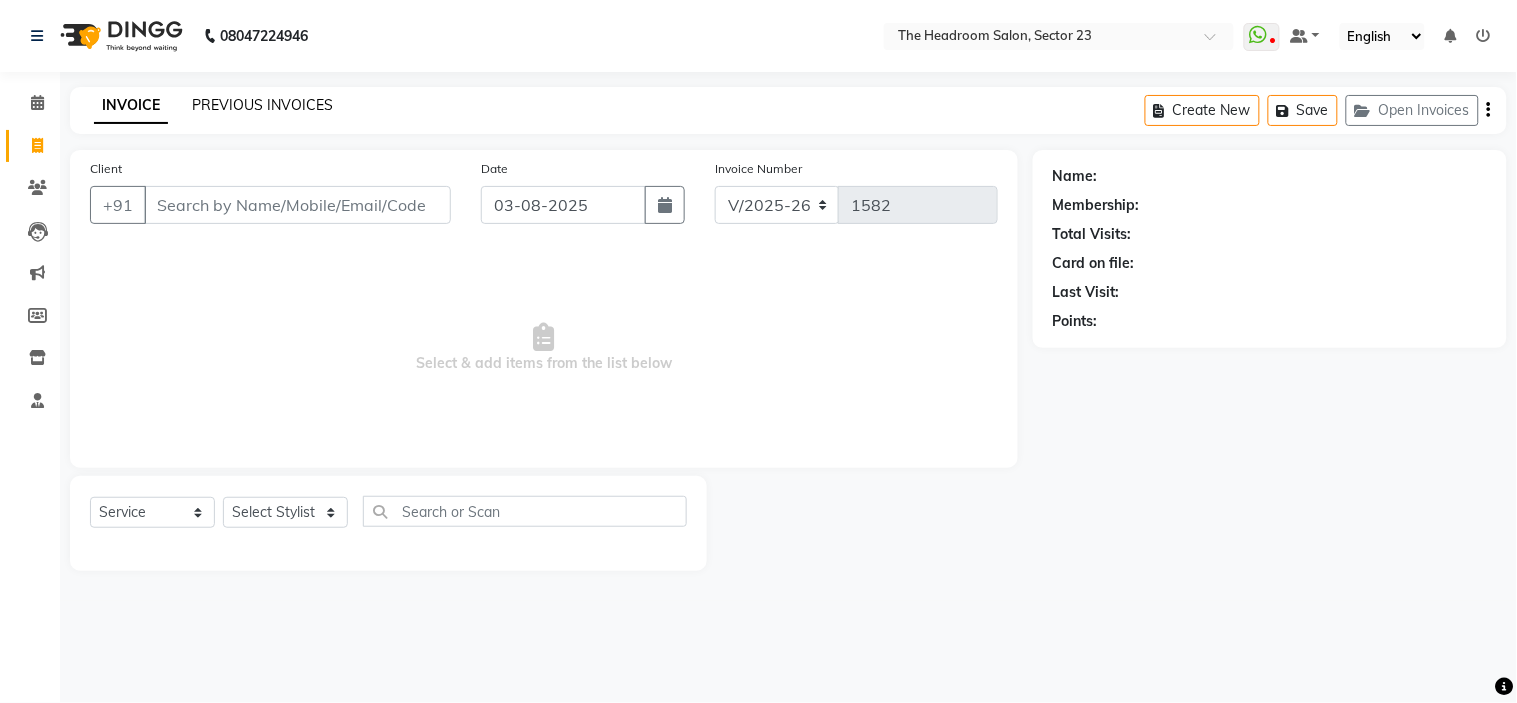 click on "PREVIOUS INVOICES" 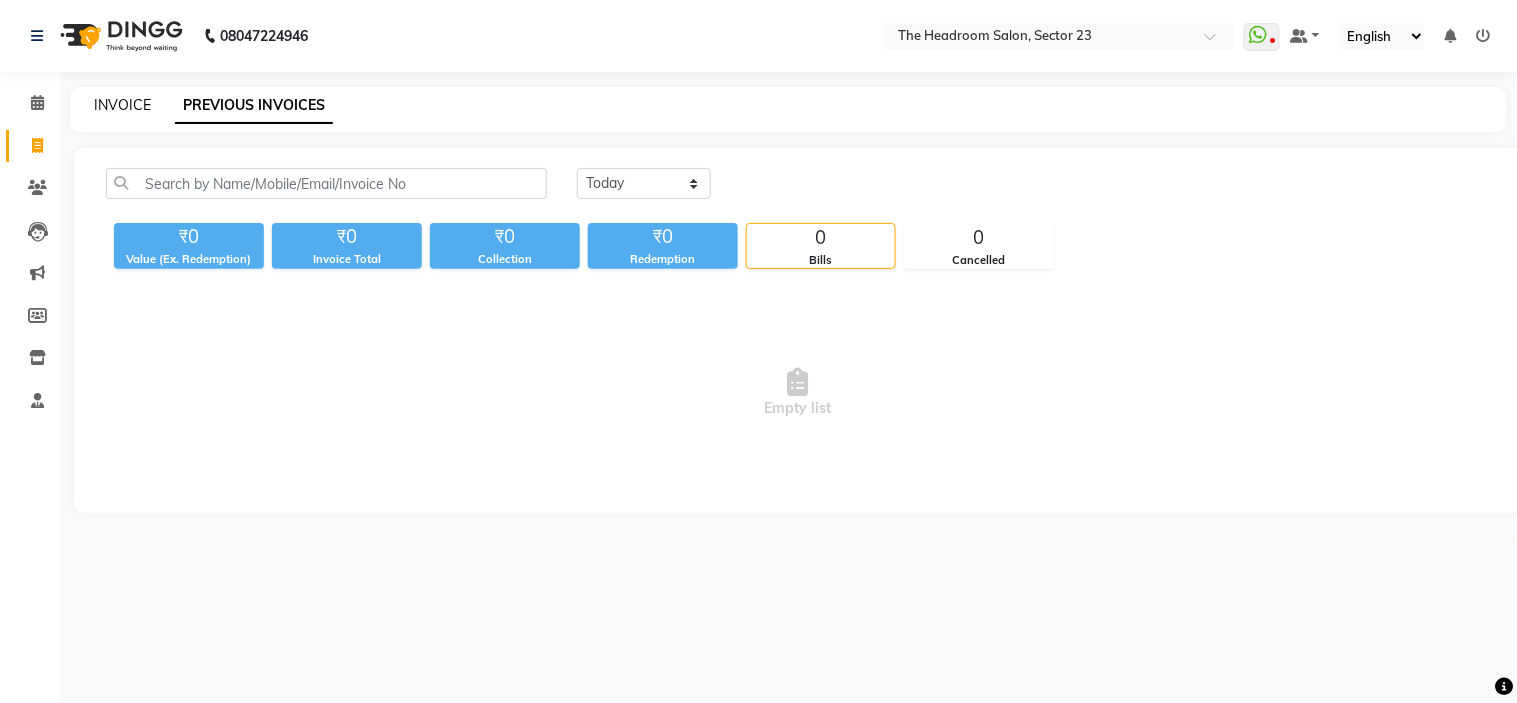 click on "INVOICE" 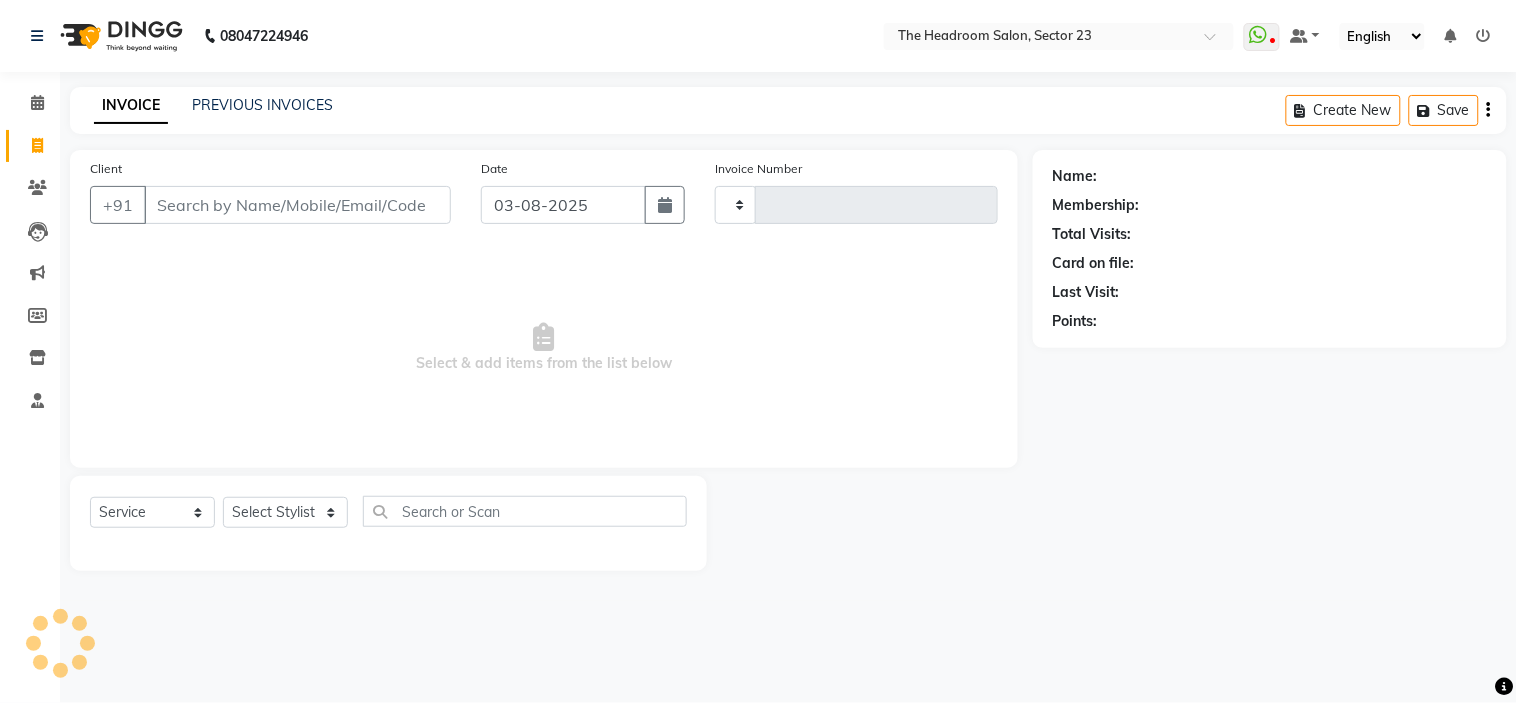 type on "1582" 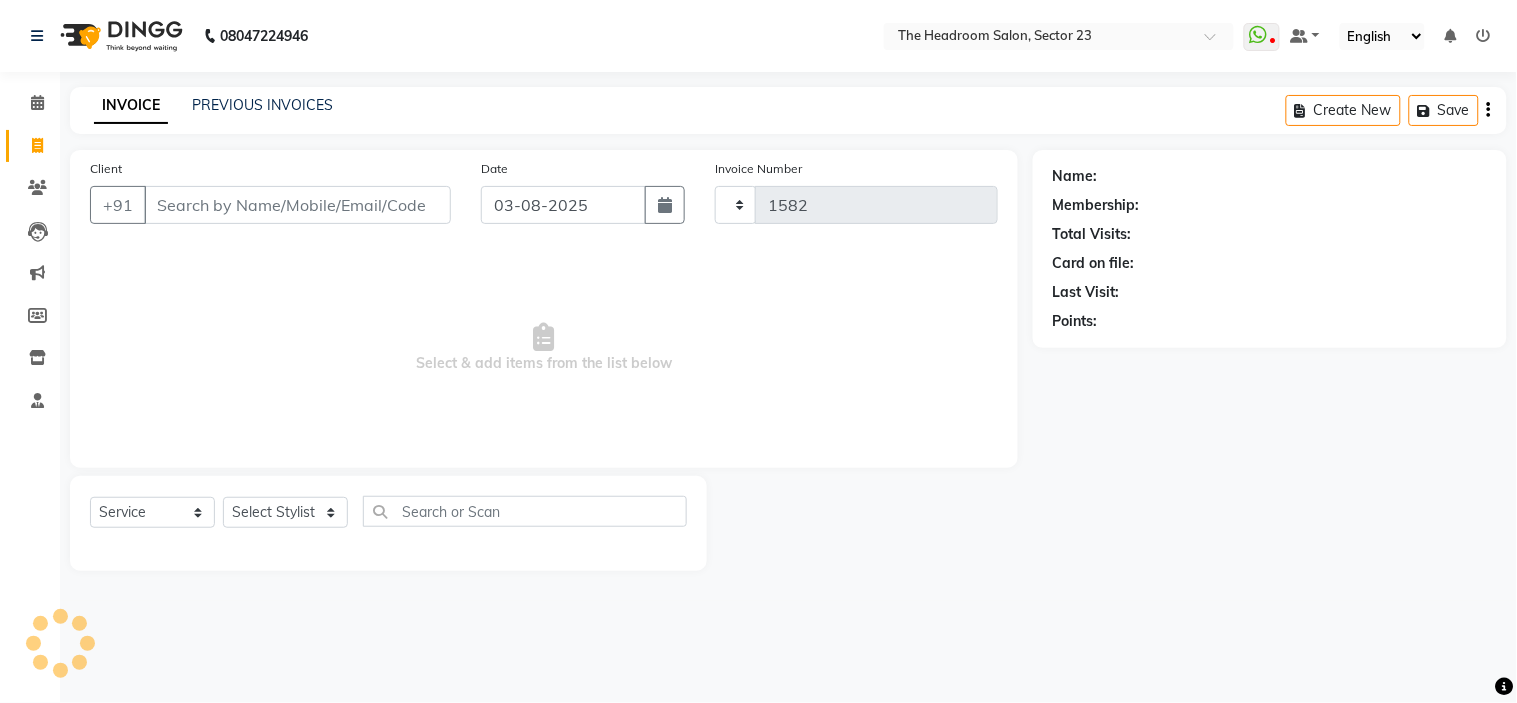 select on "6796" 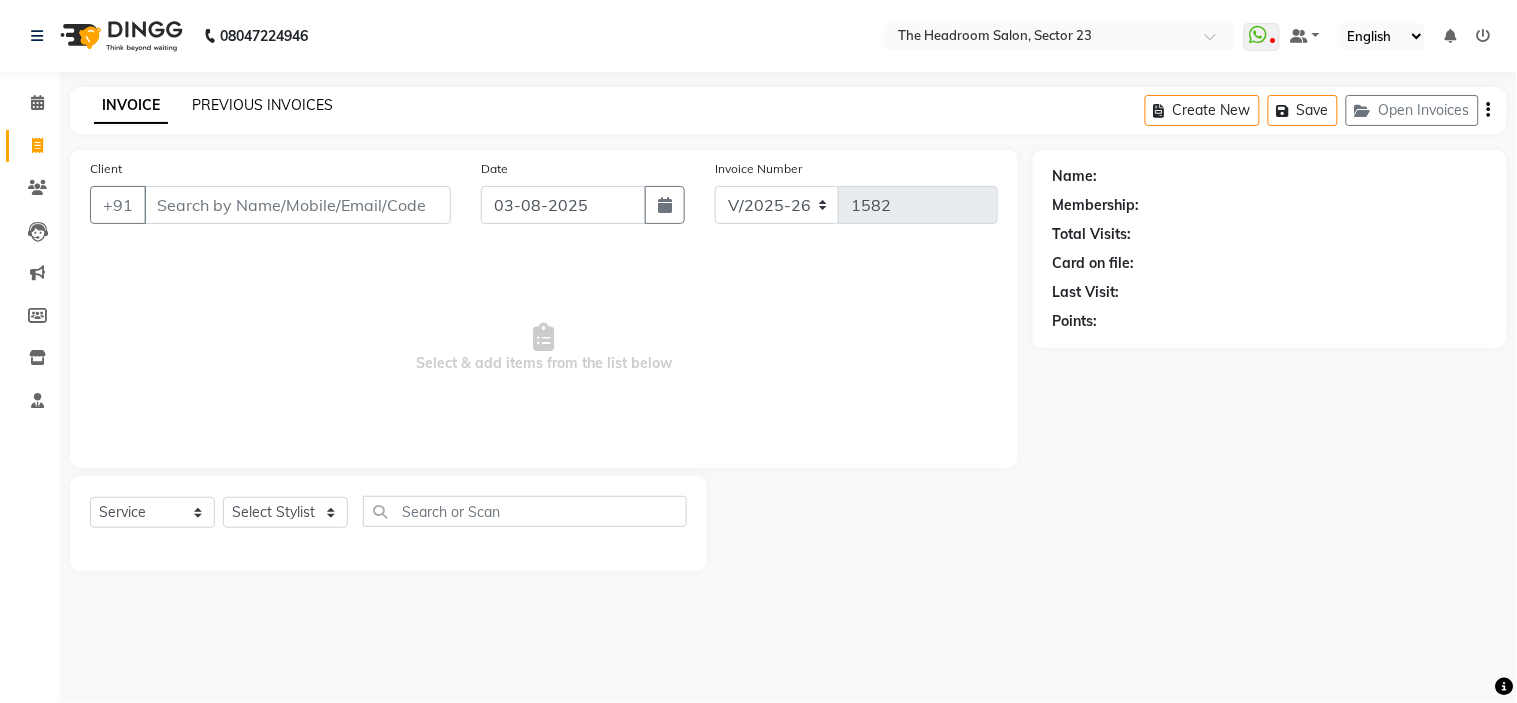 click on "PREVIOUS INVOICES" 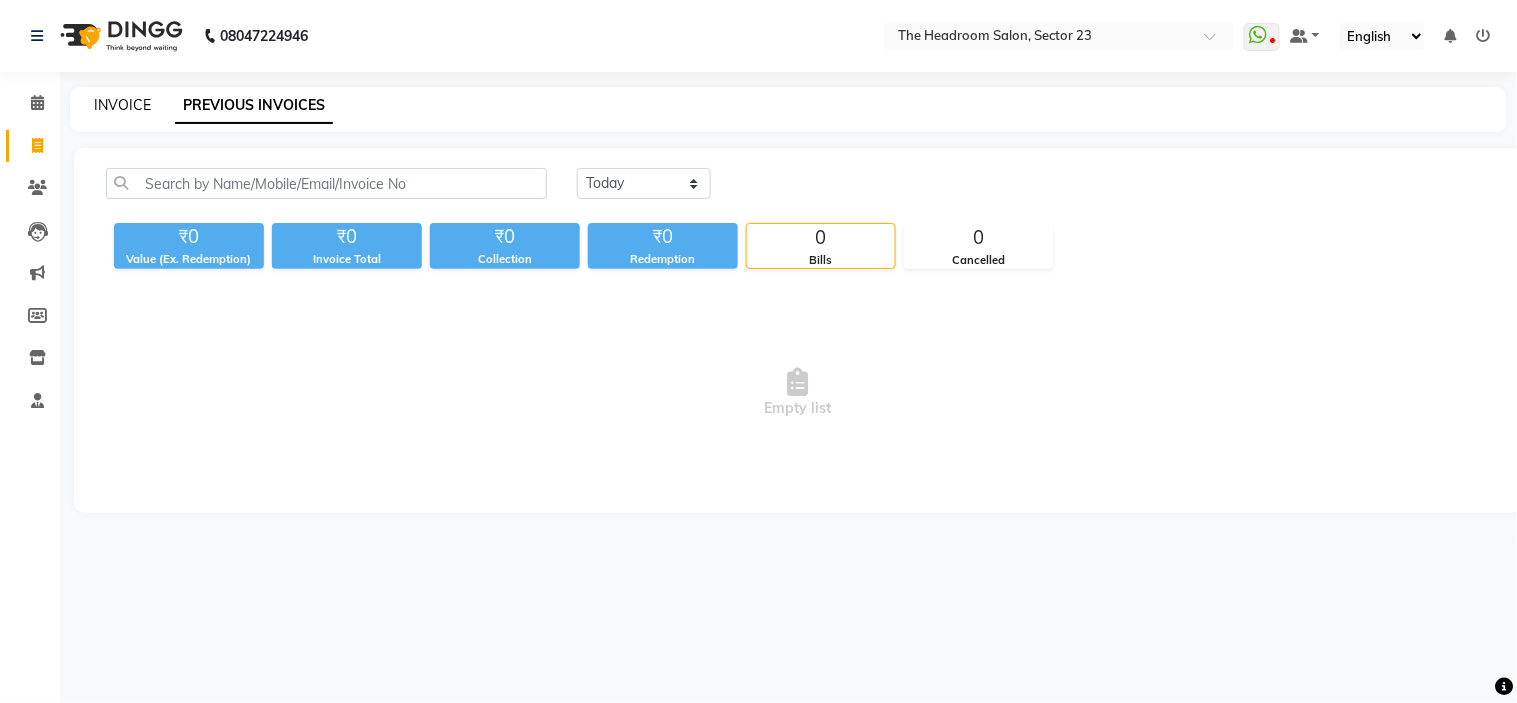 click on "INVOICE" 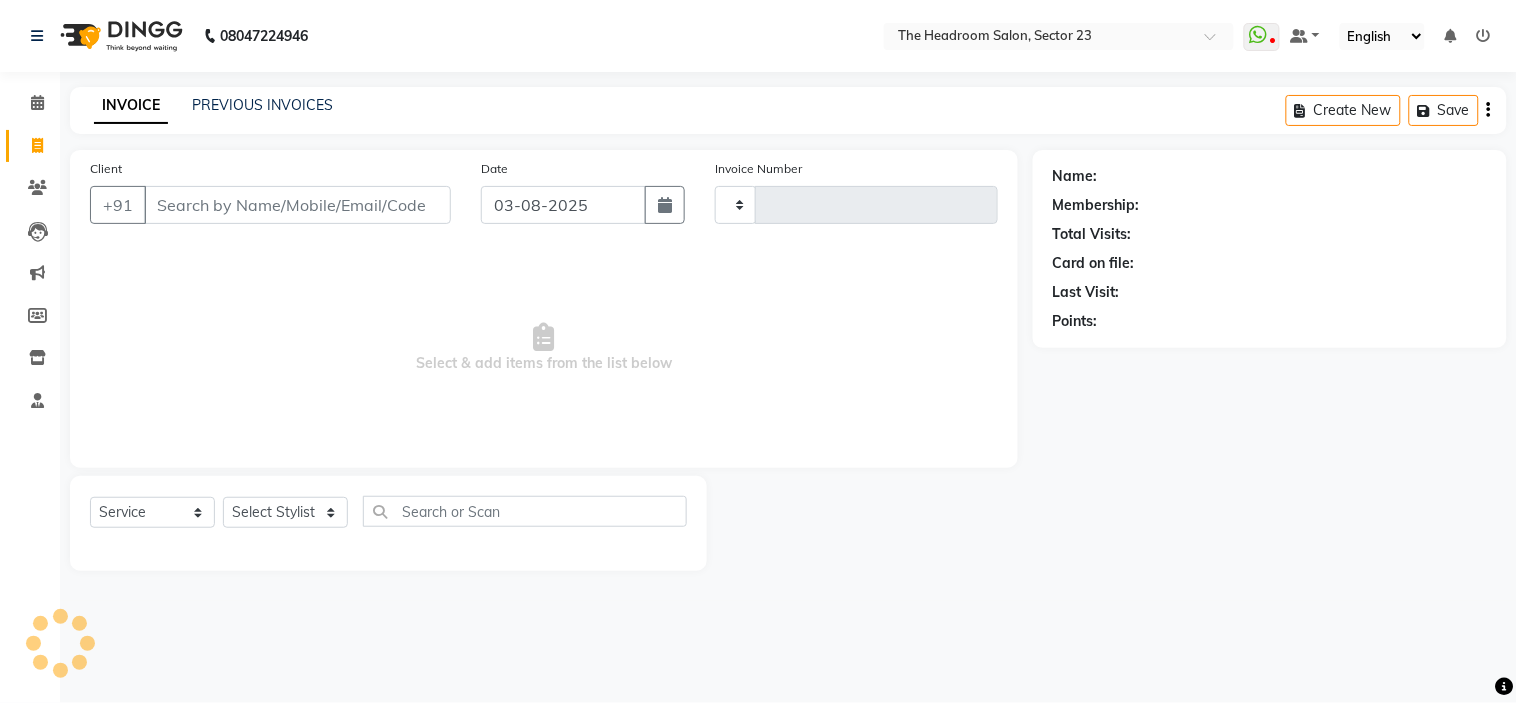 type on "1582" 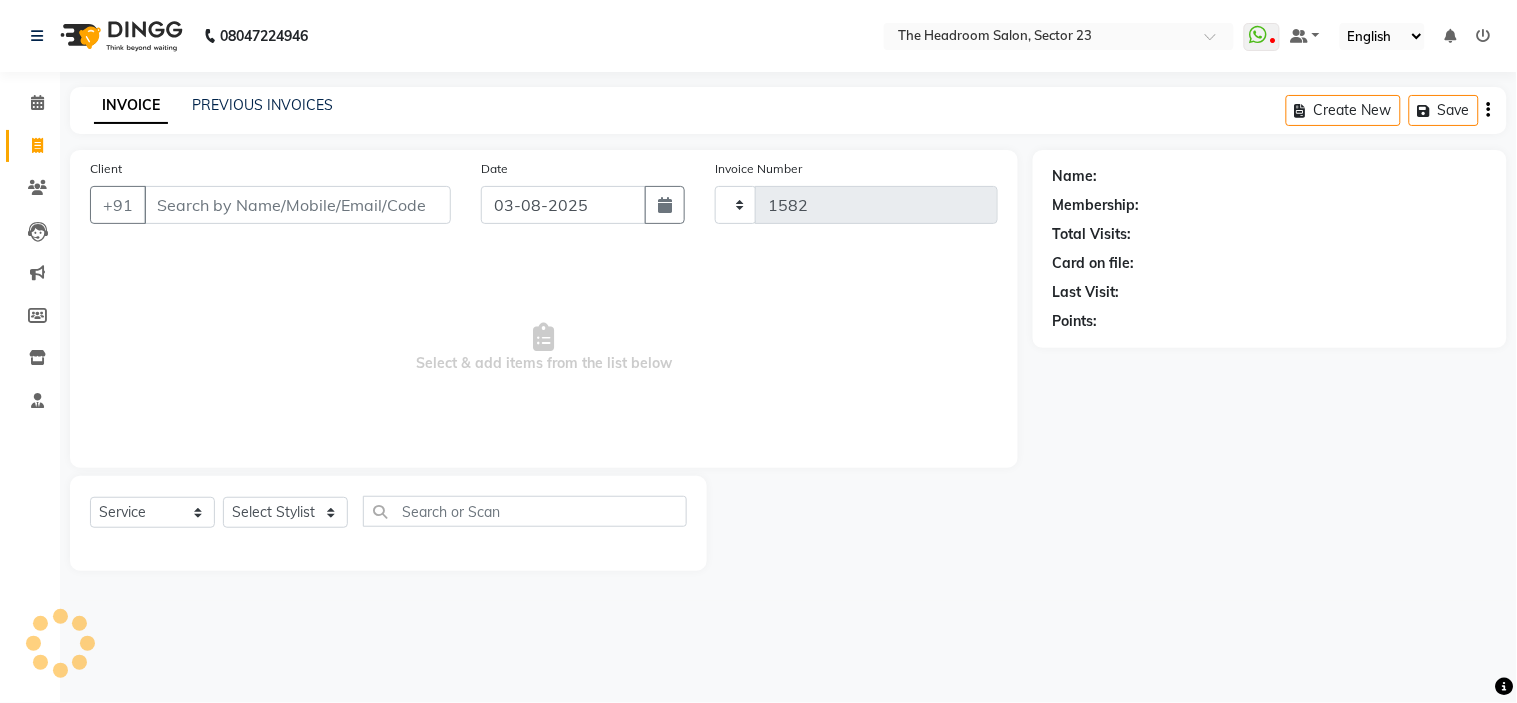 select on "6796" 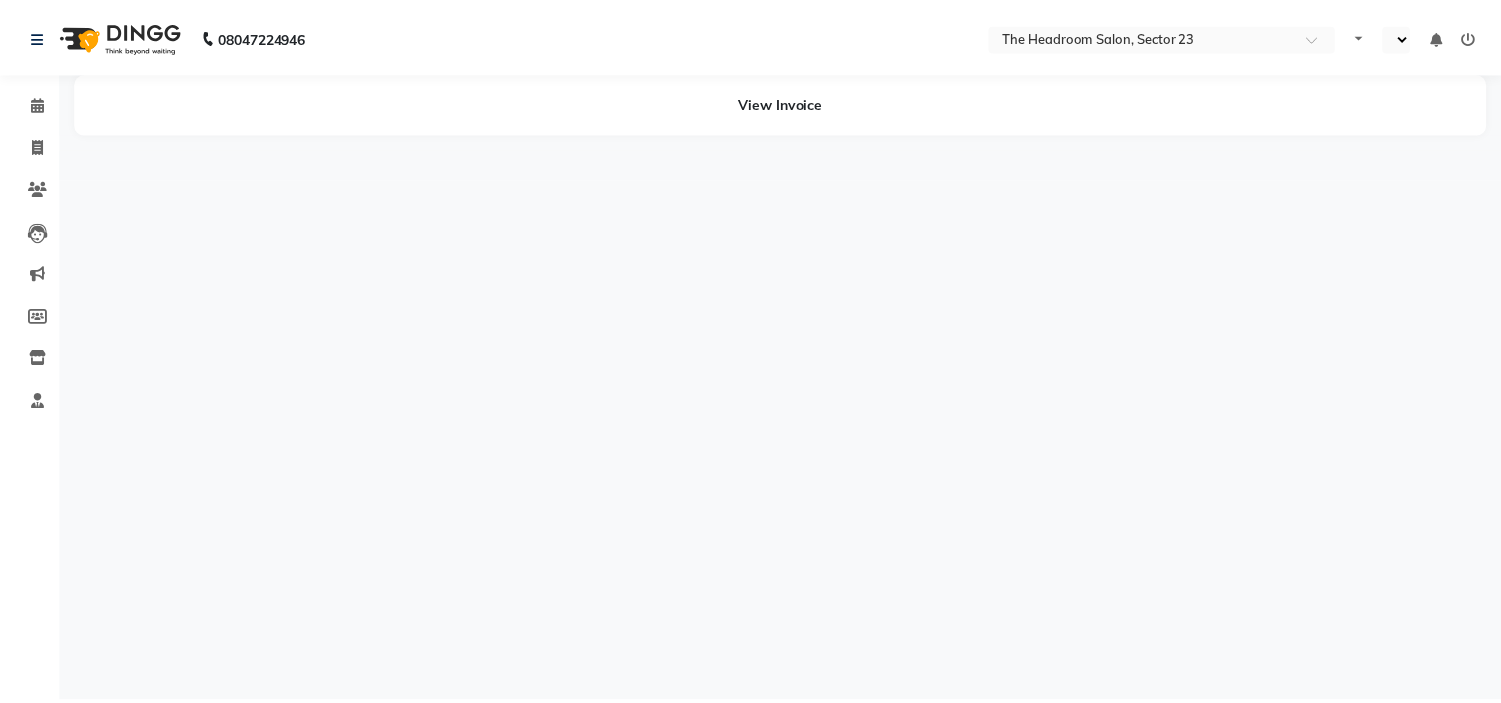 scroll, scrollTop: 0, scrollLeft: 0, axis: both 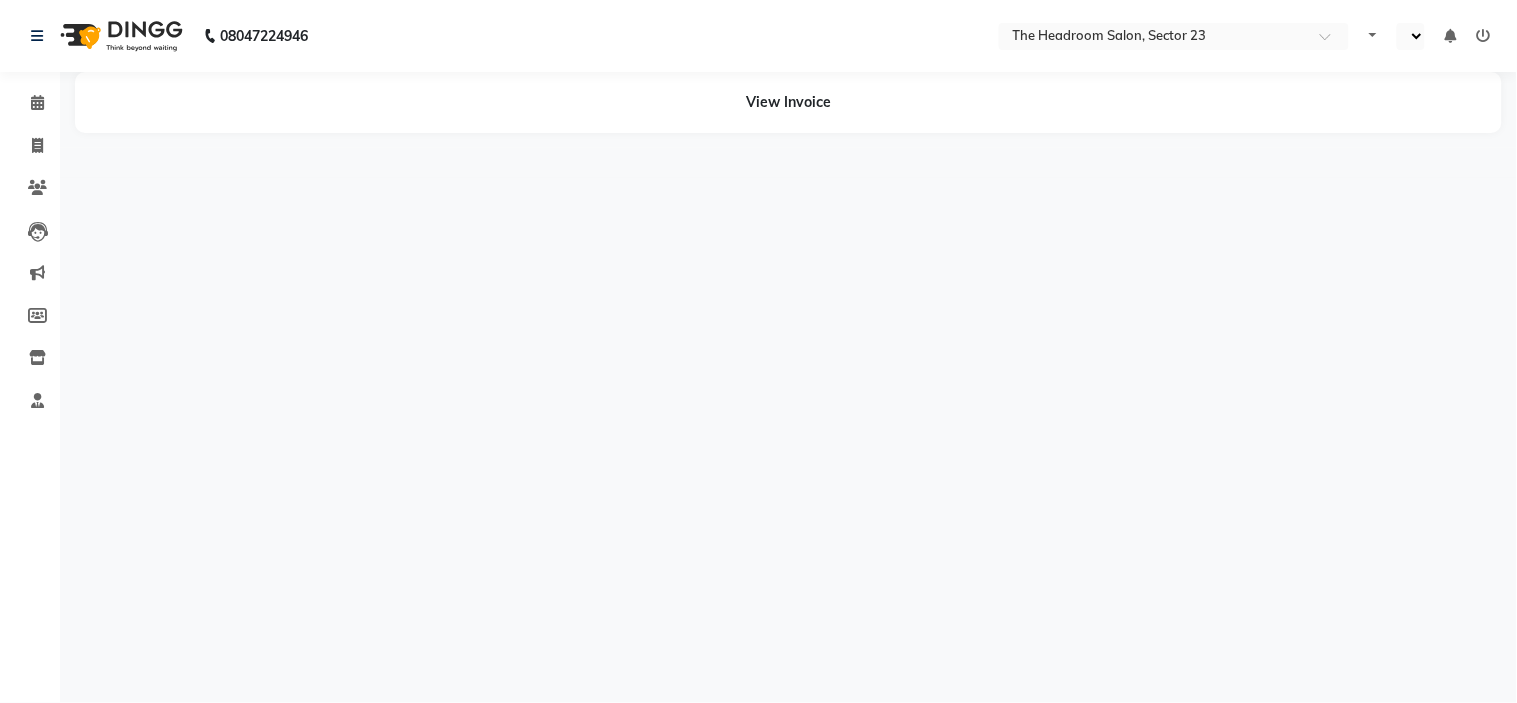 select on "en" 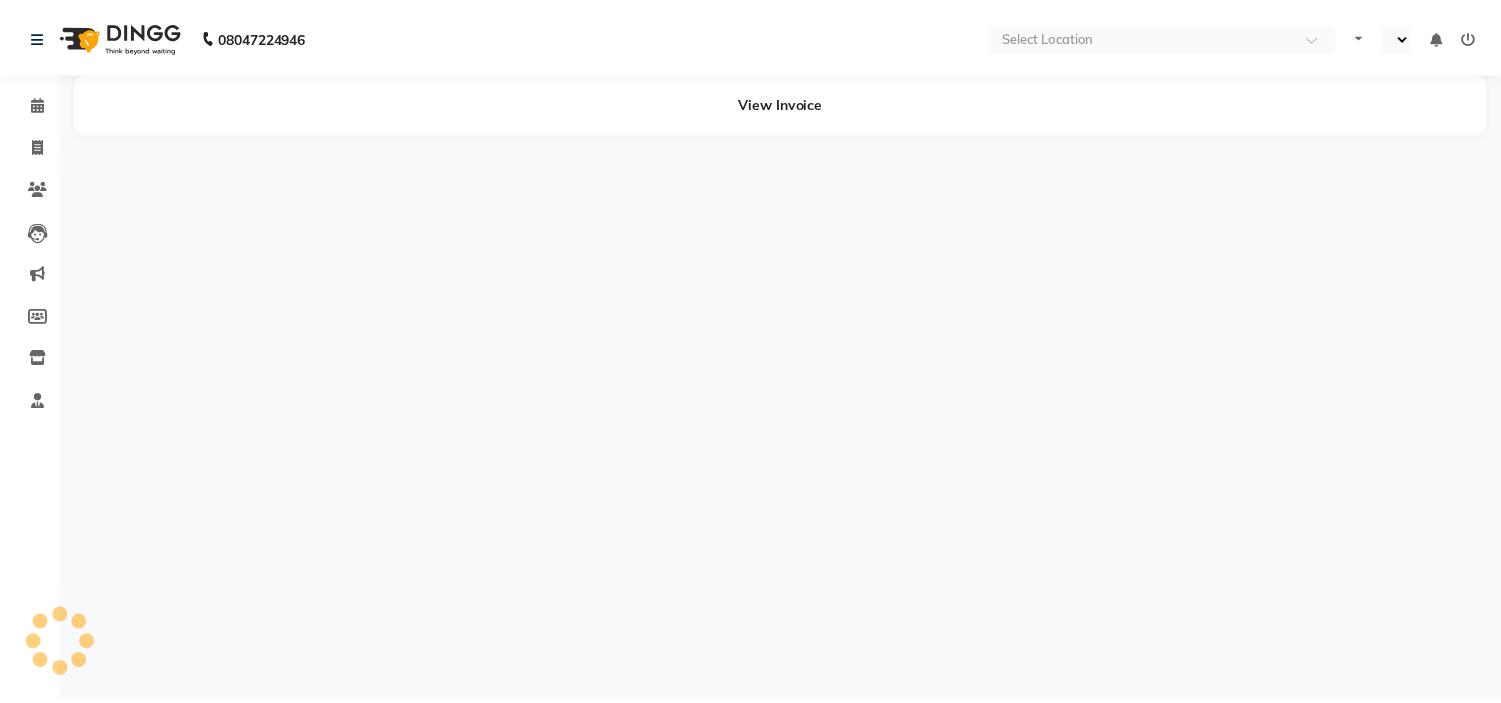 scroll, scrollTop: 0, scrollLeft: 0, axis: both 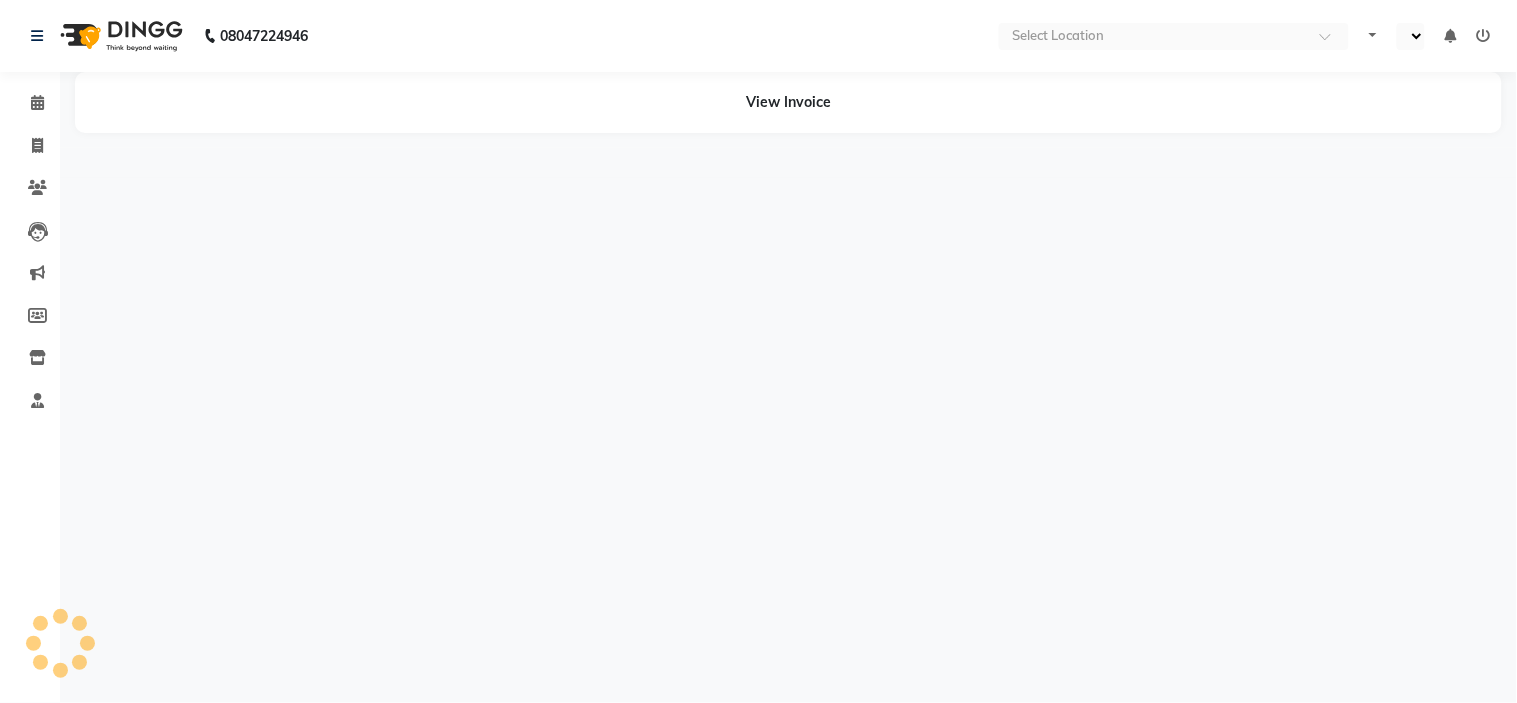 select on "en" 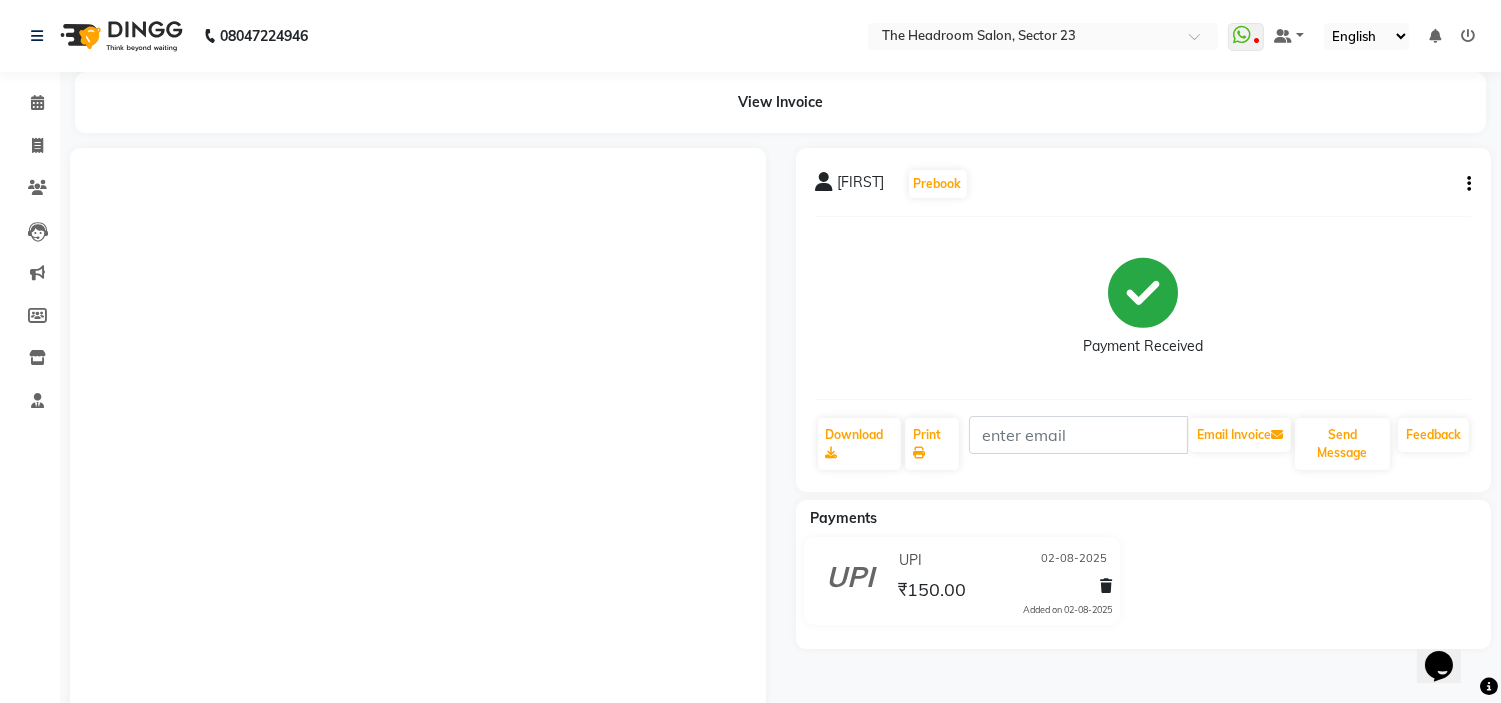 scroll, scrollTop: 0, scrollLeft: 0, axis: both 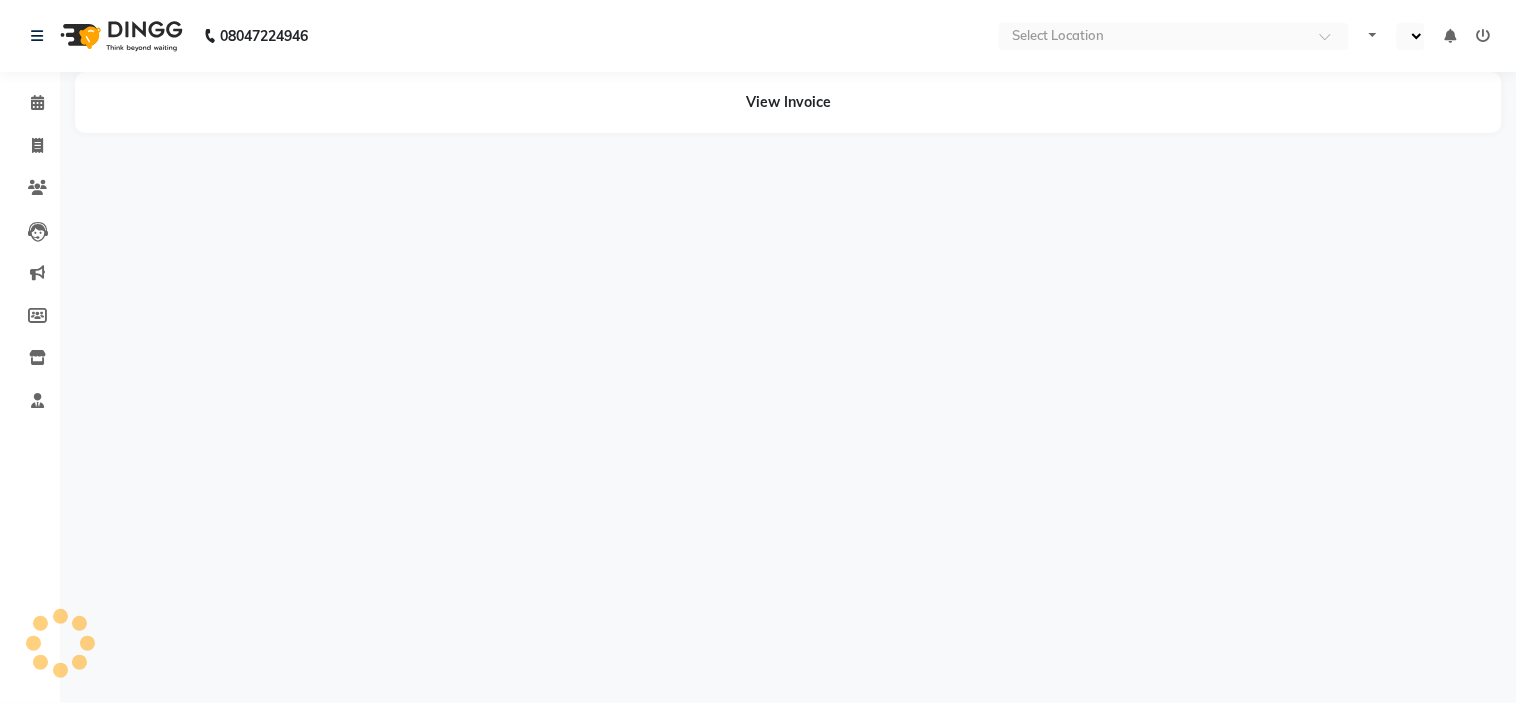 select on "en" 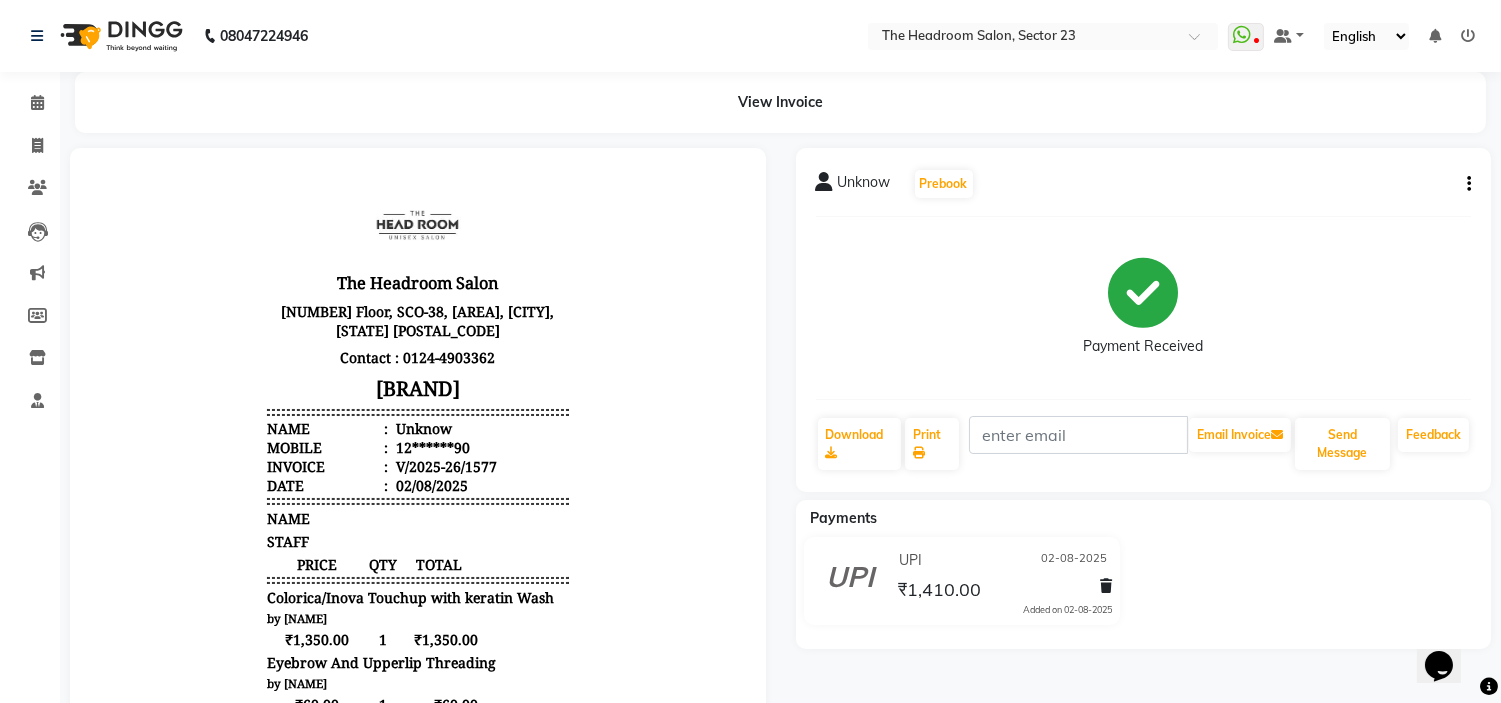 scroll, scrollTop: 0, scrollLeft: 0, axis: both 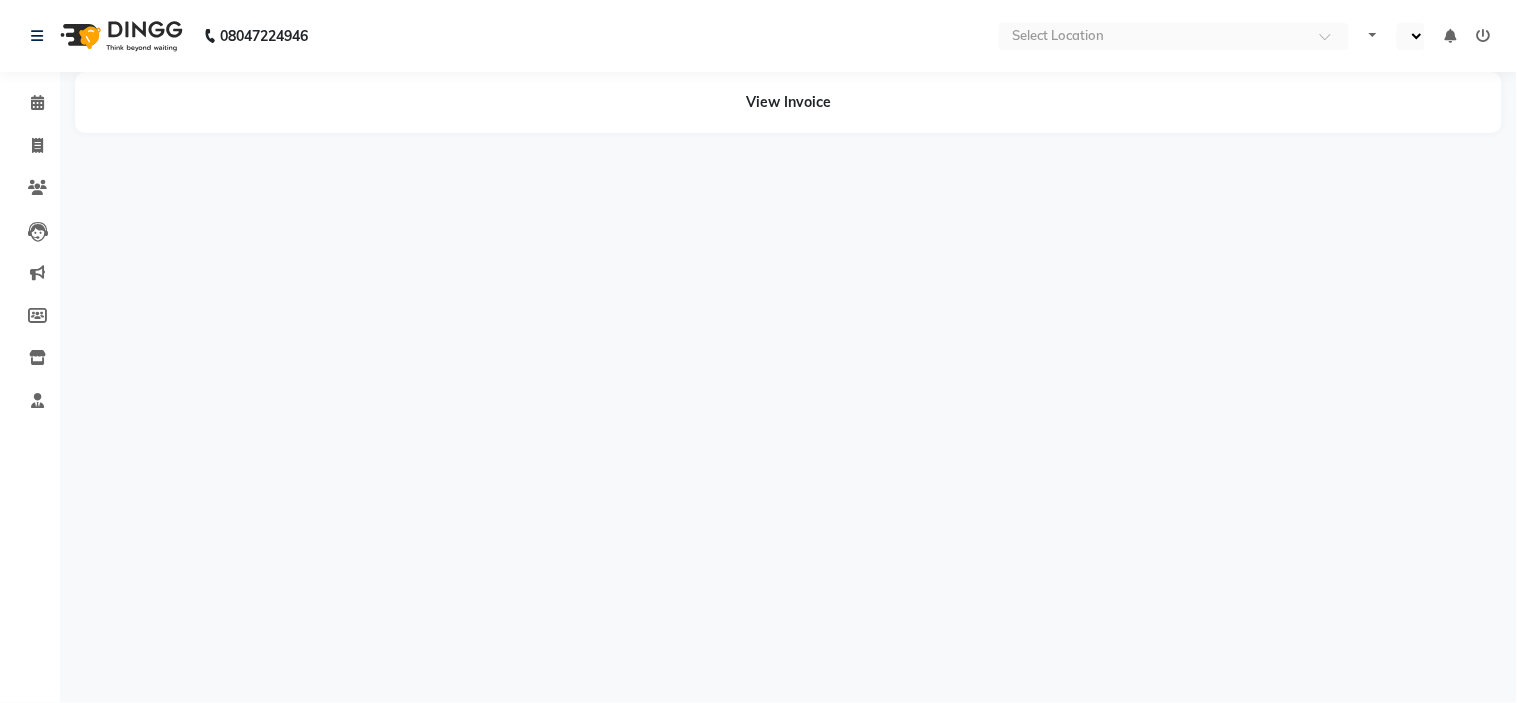 select on "en" 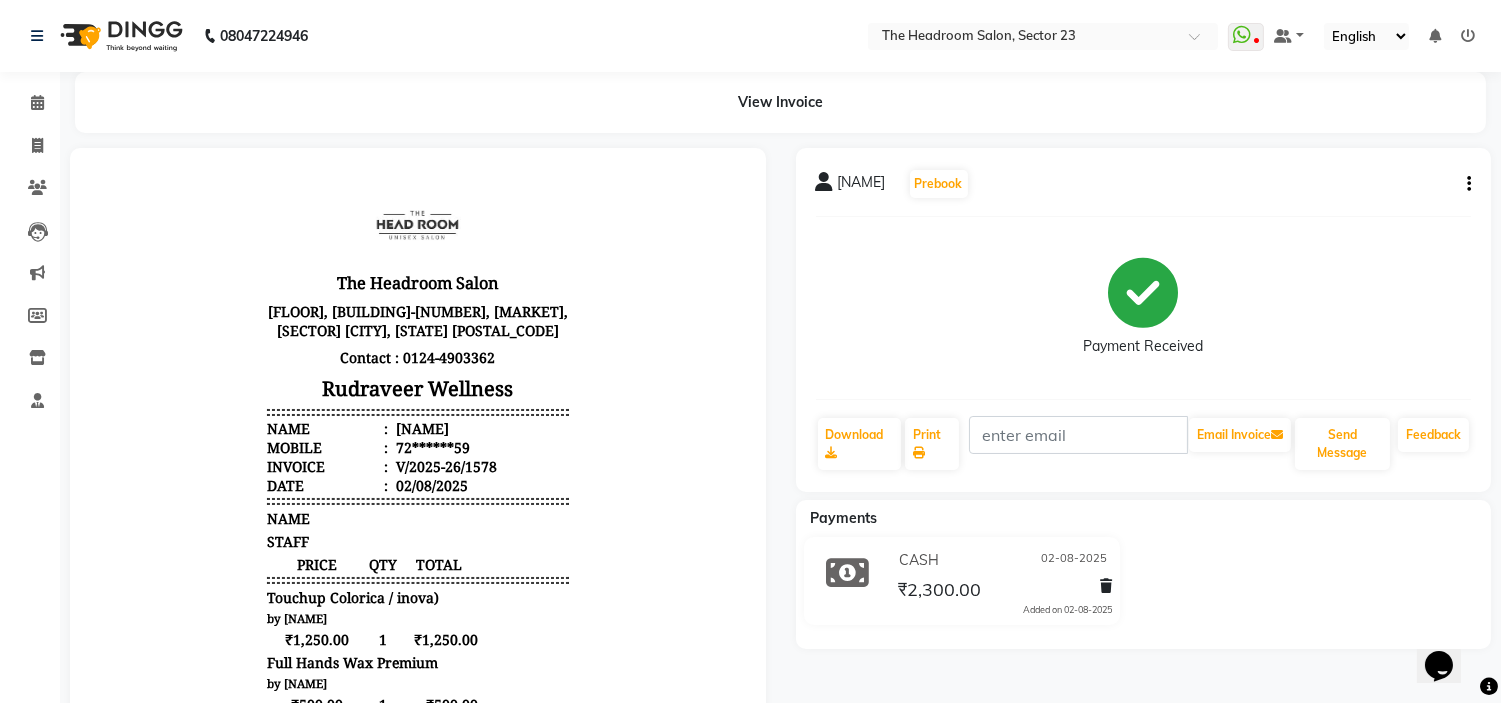 scroll, scrollTop: 0, scrollLeft: 0, axis: both 